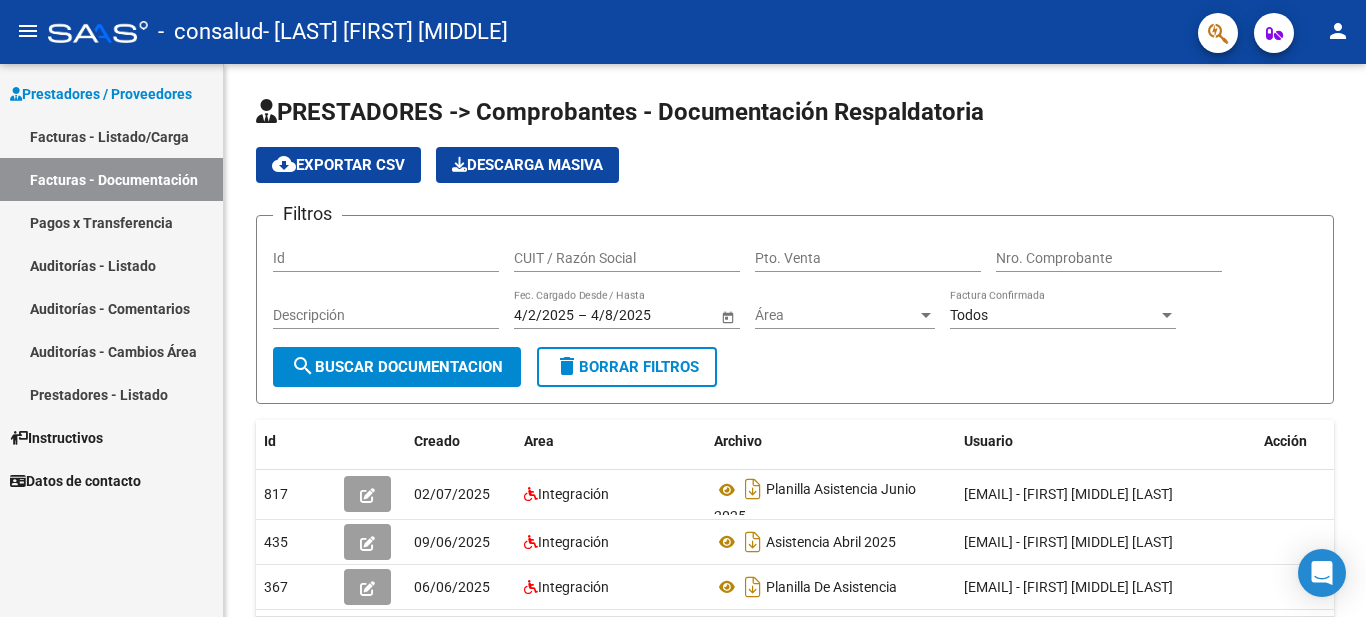 scroll, scrollTop: 0, scrollLeft: 0, axis: both 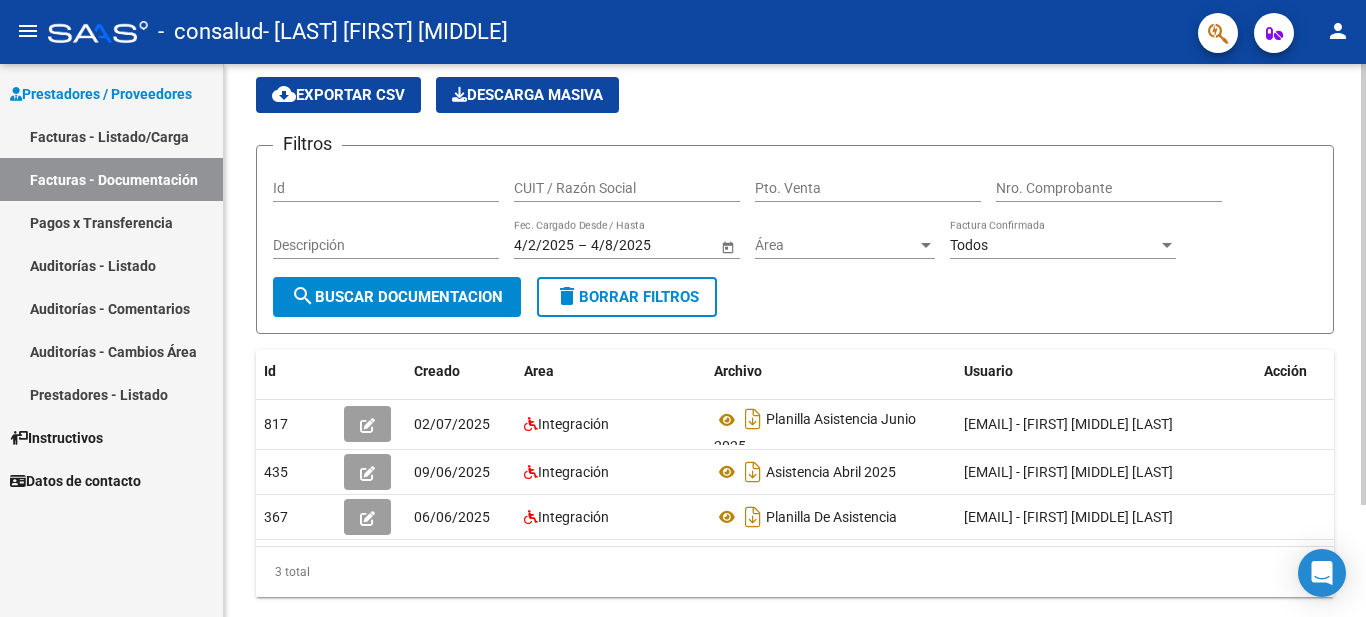 click 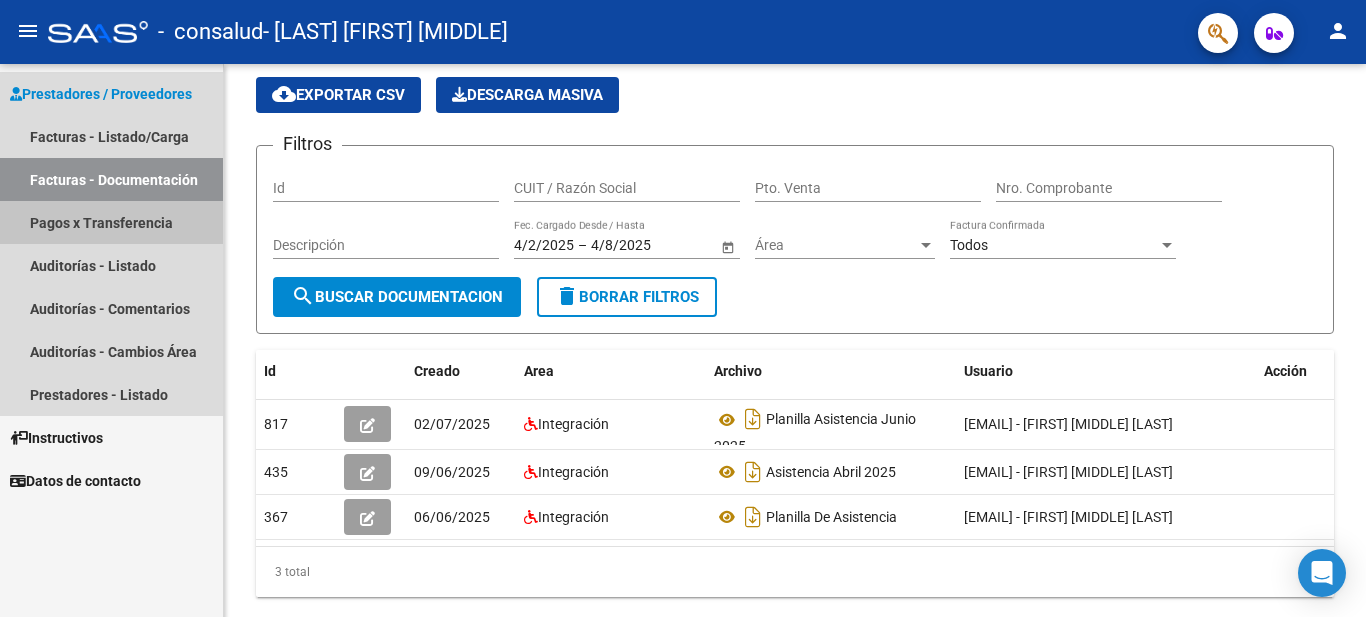 click on "Pagos x Transferencia" at bounding box center [111, 222] 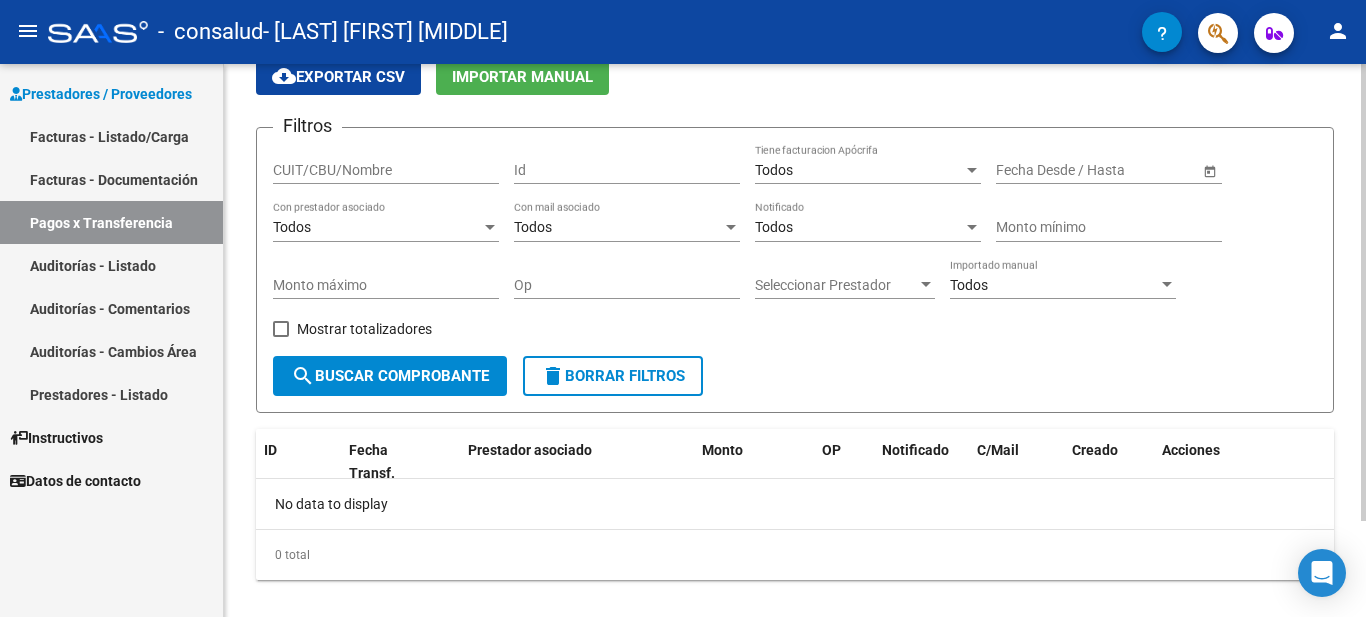 scroll, scrollTop: 88, scrollLeft: 0, axis: vertical 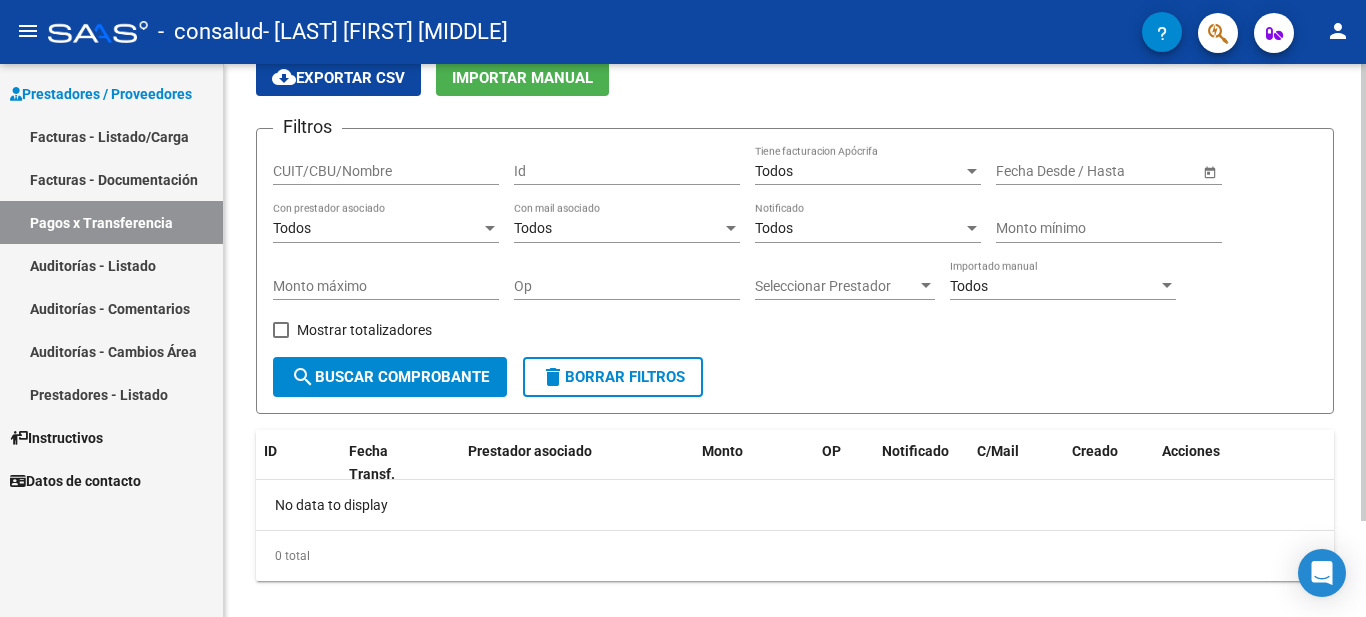 click 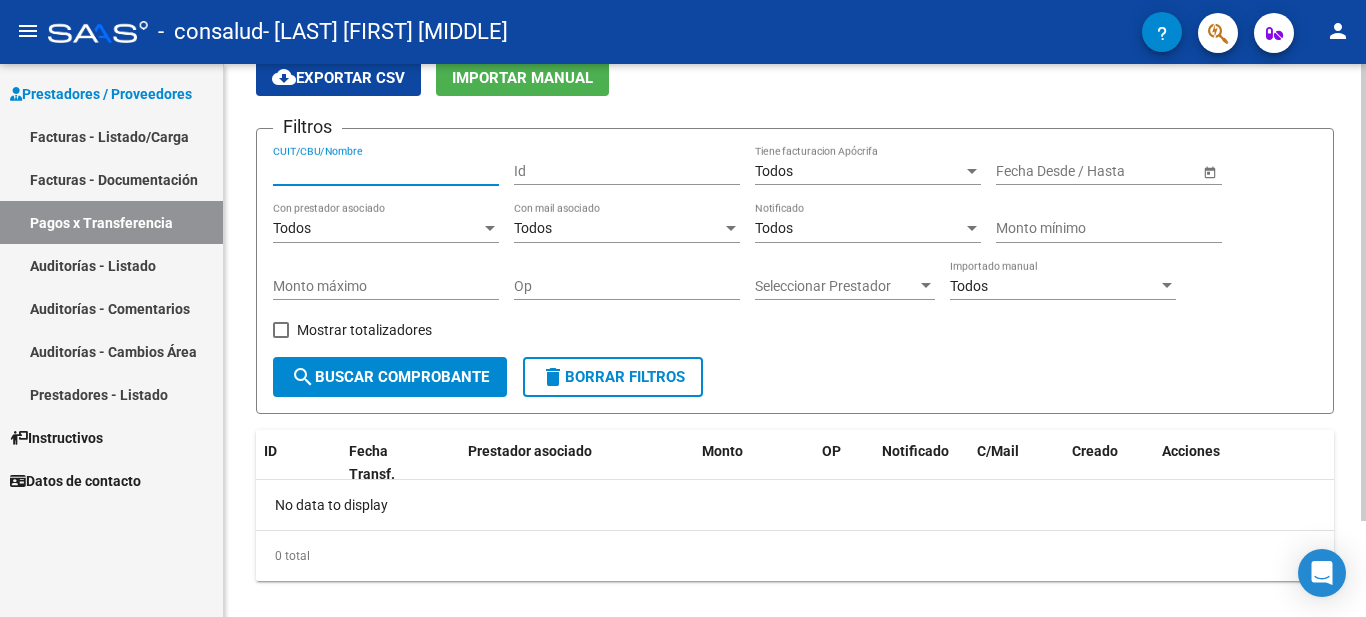 click on "CUIT/CBU/Nombre" at bounding box center [386, 171] 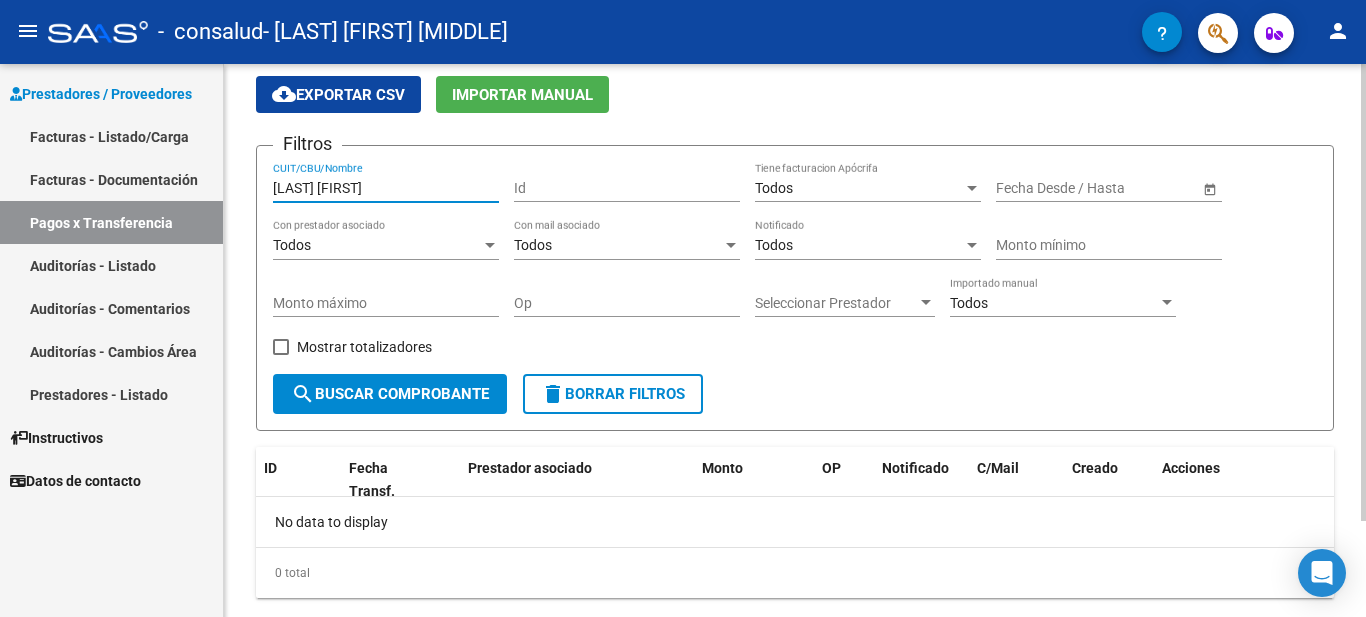 scroll, scrollTop: 88, scrollLeft: 0, axis: vertical 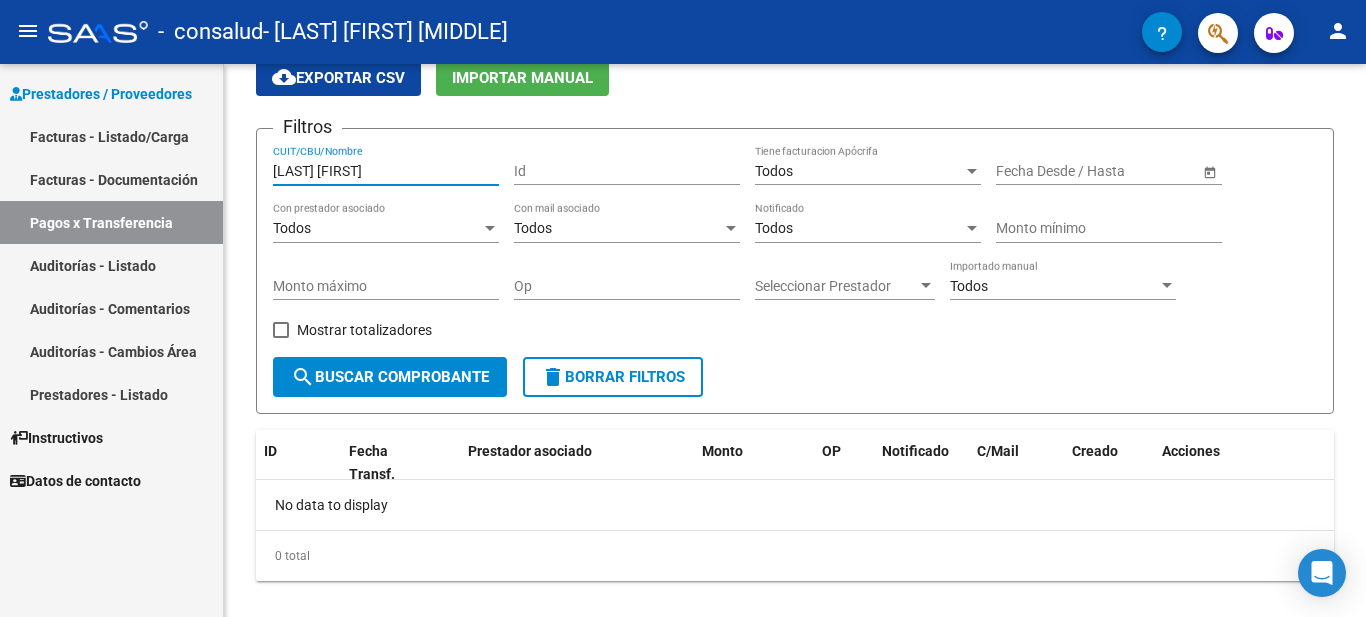 type on "vazquez gustavo" 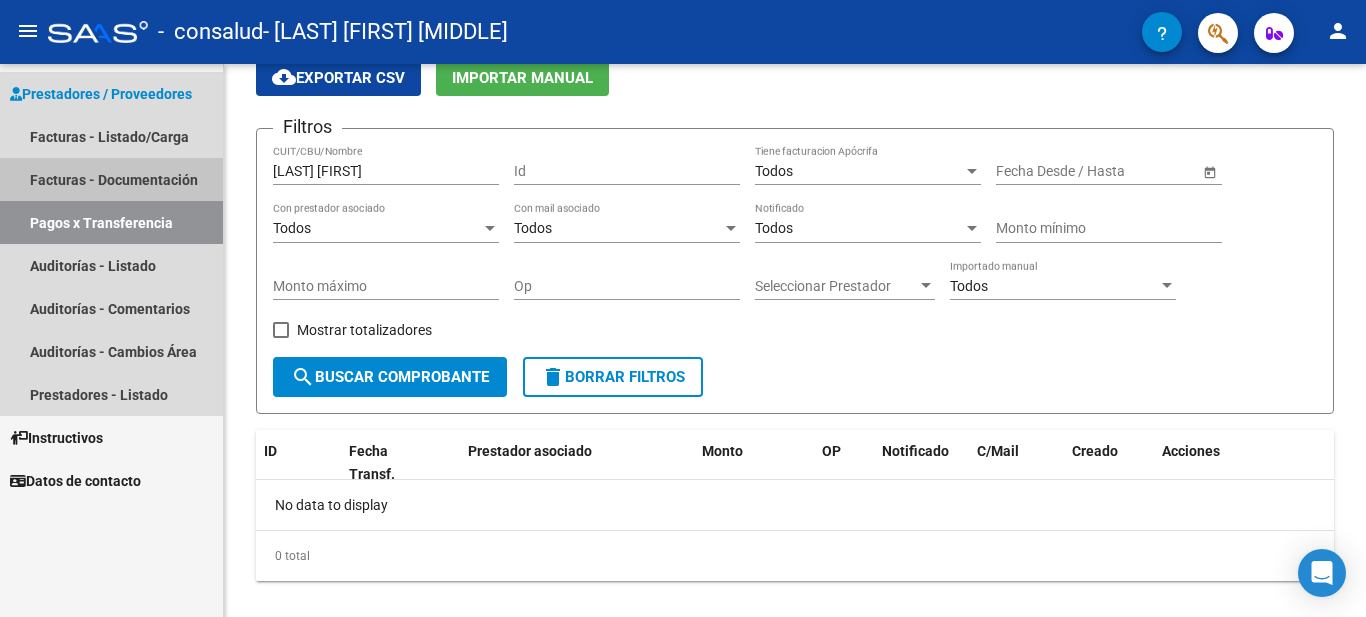 click on "Facturas - Documentación" at bounding box center (111, 179) 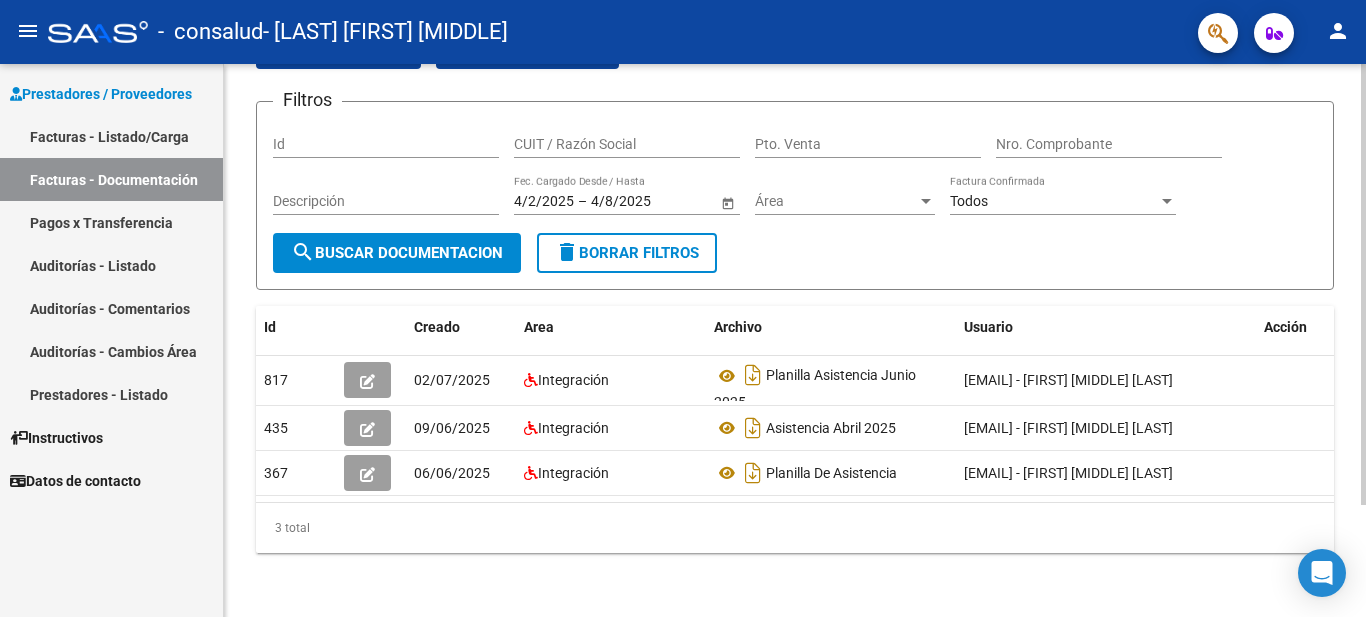 scroll, scrollTop: 140, scrollLeft: 0, axis: vertical 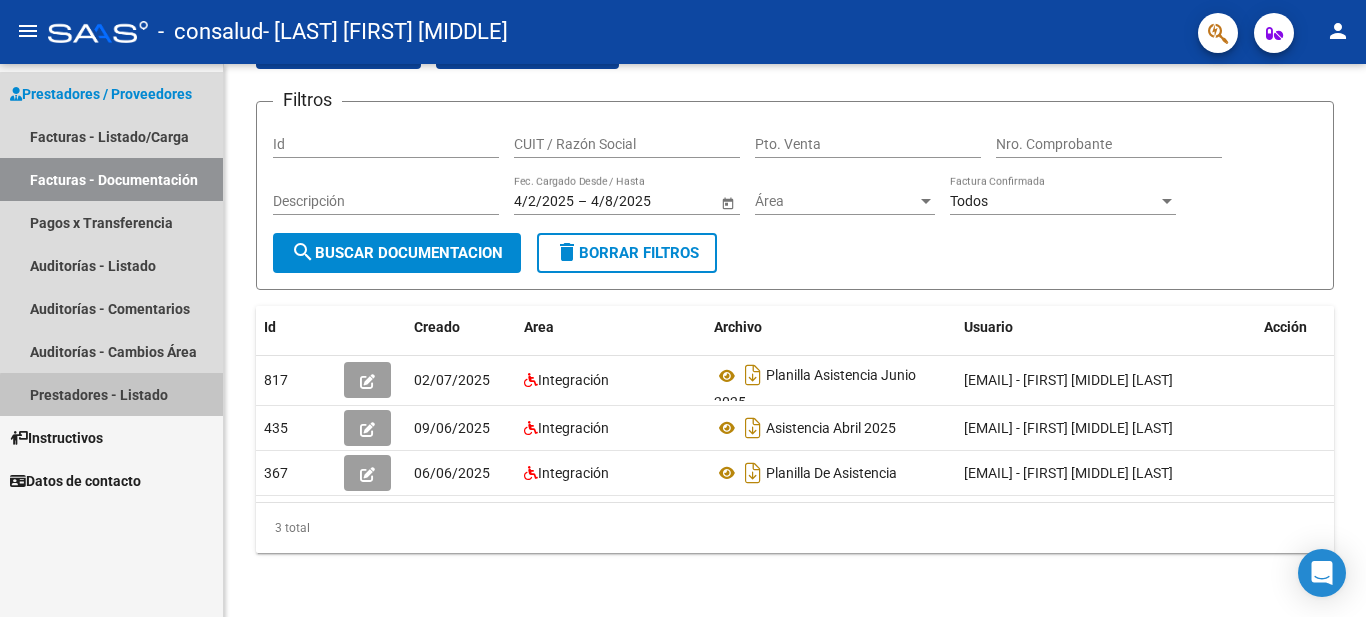 click on "Prestadores - Listado" at bounding box center [111, 394] 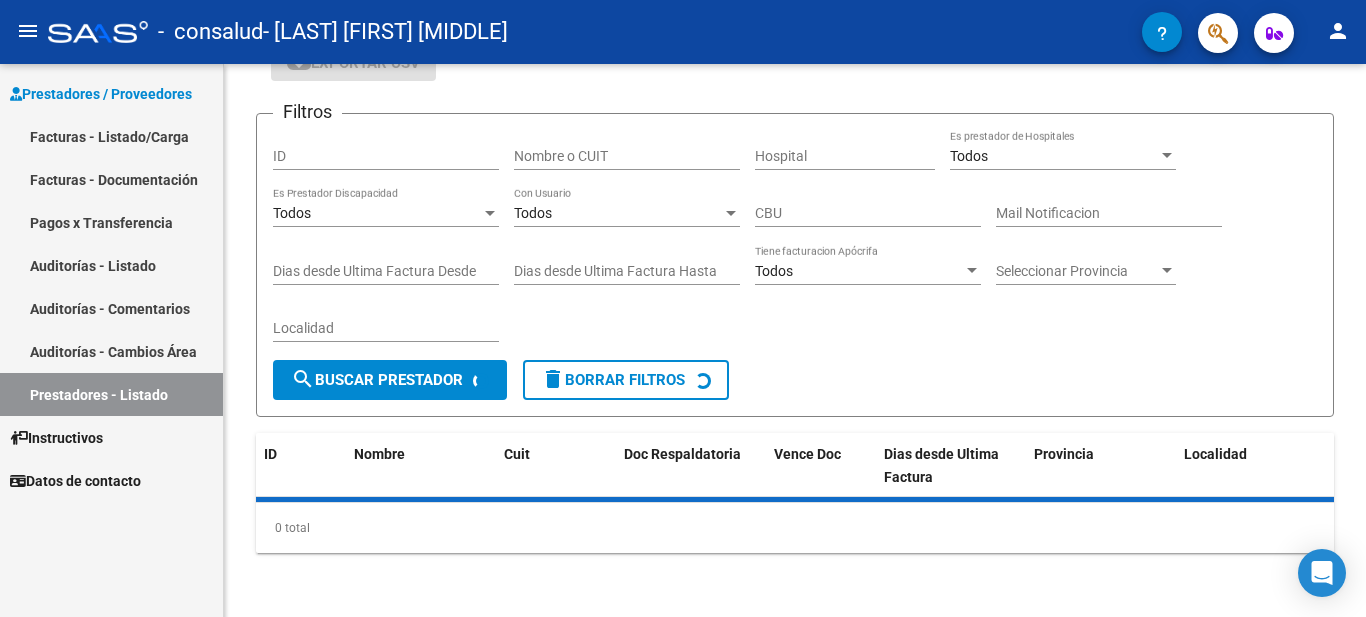 scroll, scrollTop: 0, scrollLeft: 0, axis: both 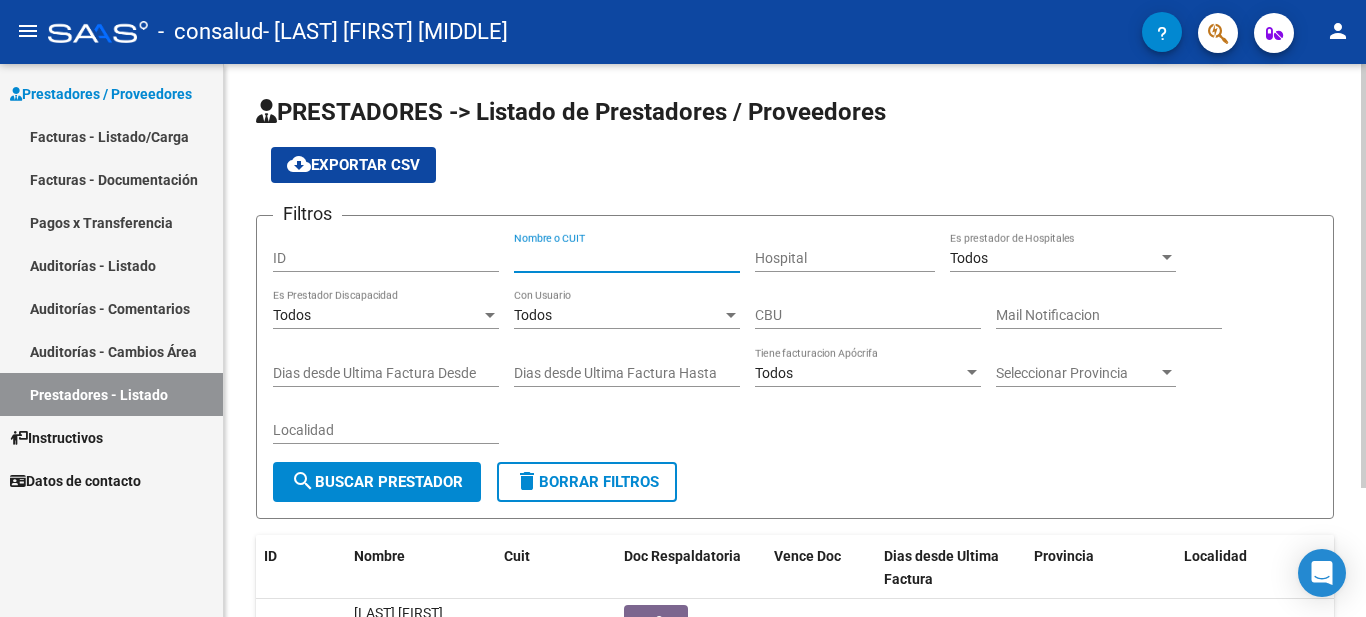 click on "Nombre o CUIT" at bounding box center [627, 258] 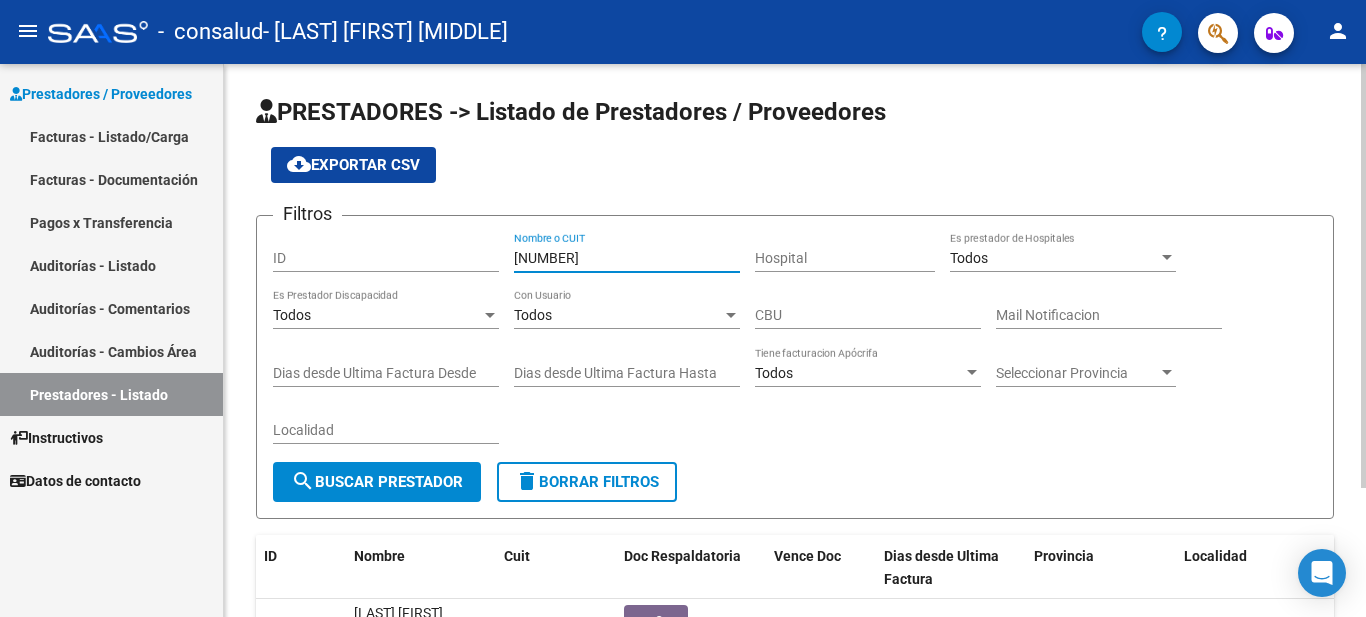 type on "[CUIT]" 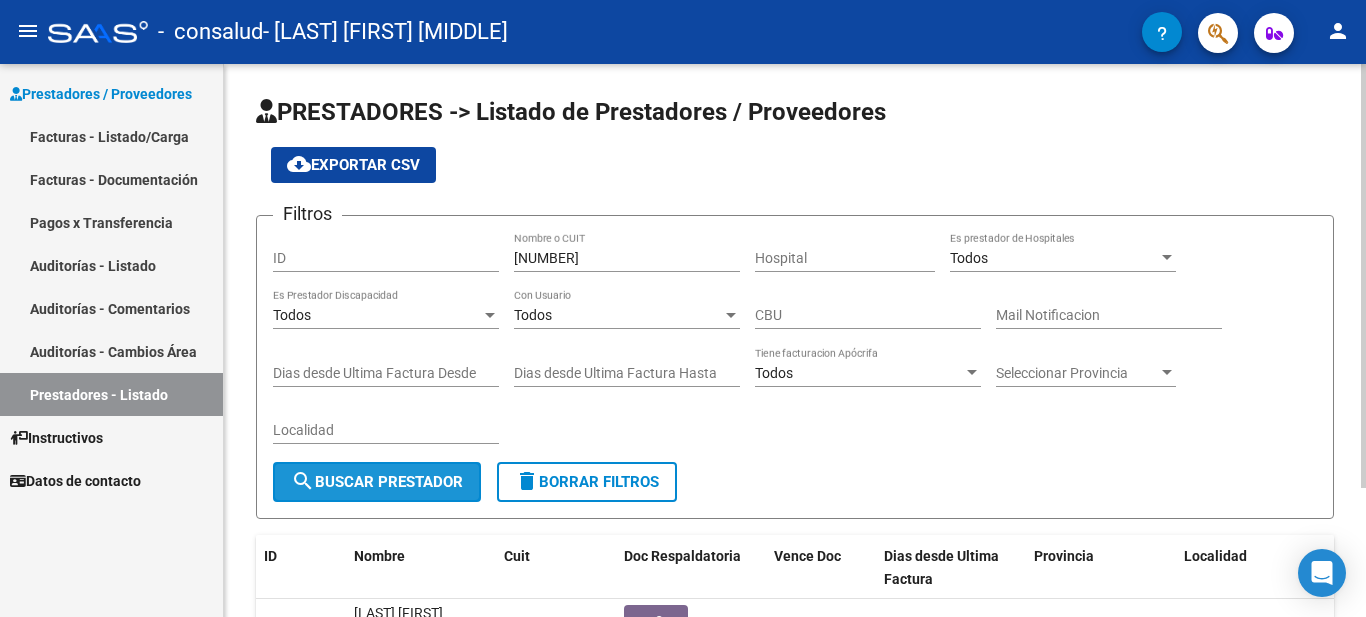 click on "search  Buscar Prestador" 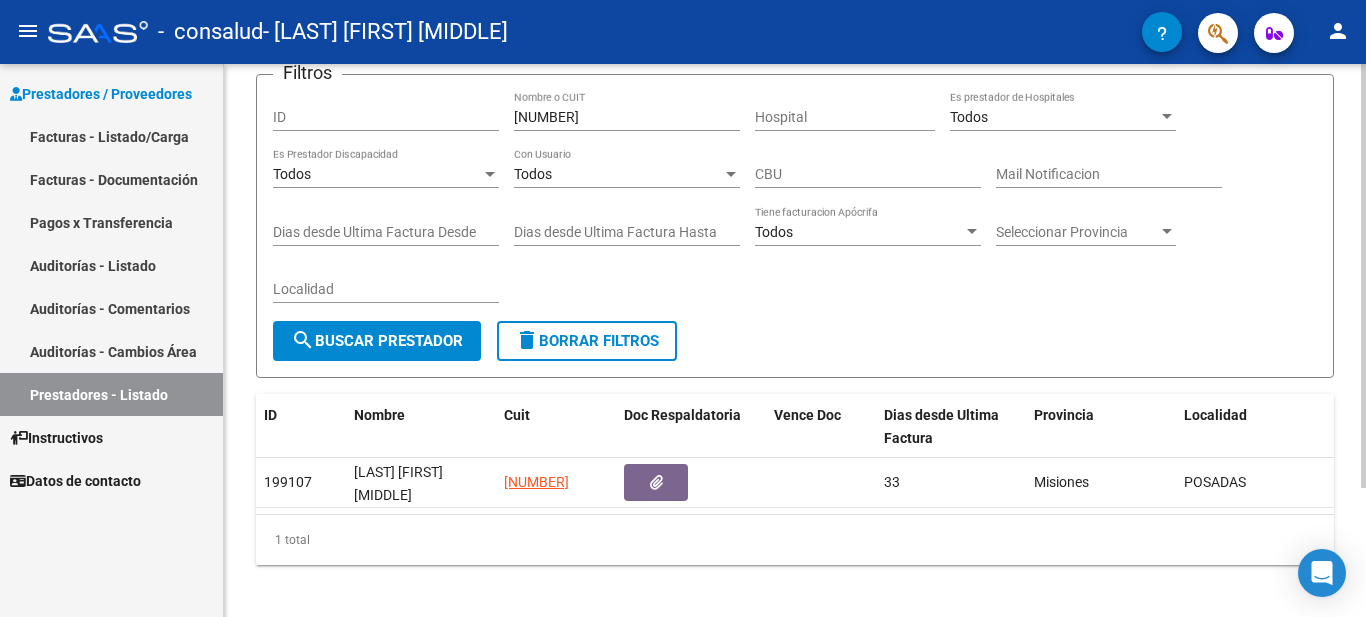 scroll, scrollTop: 169, scrollLeft: 0, axis: vertical 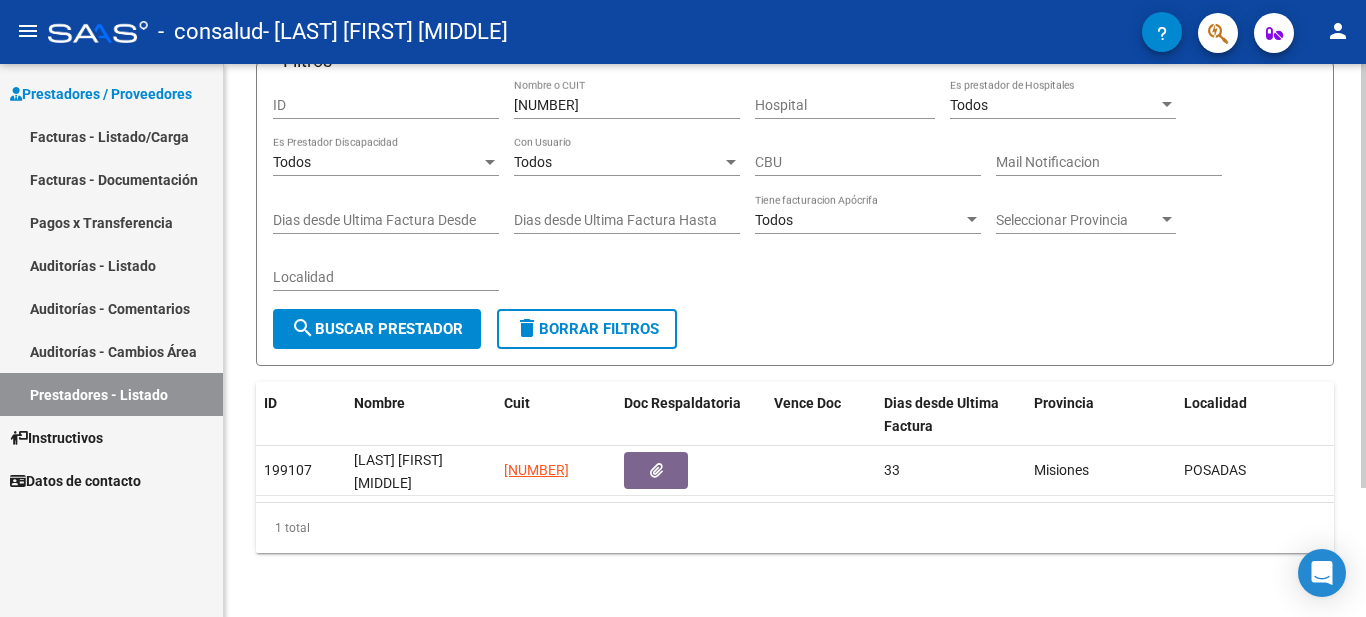 click 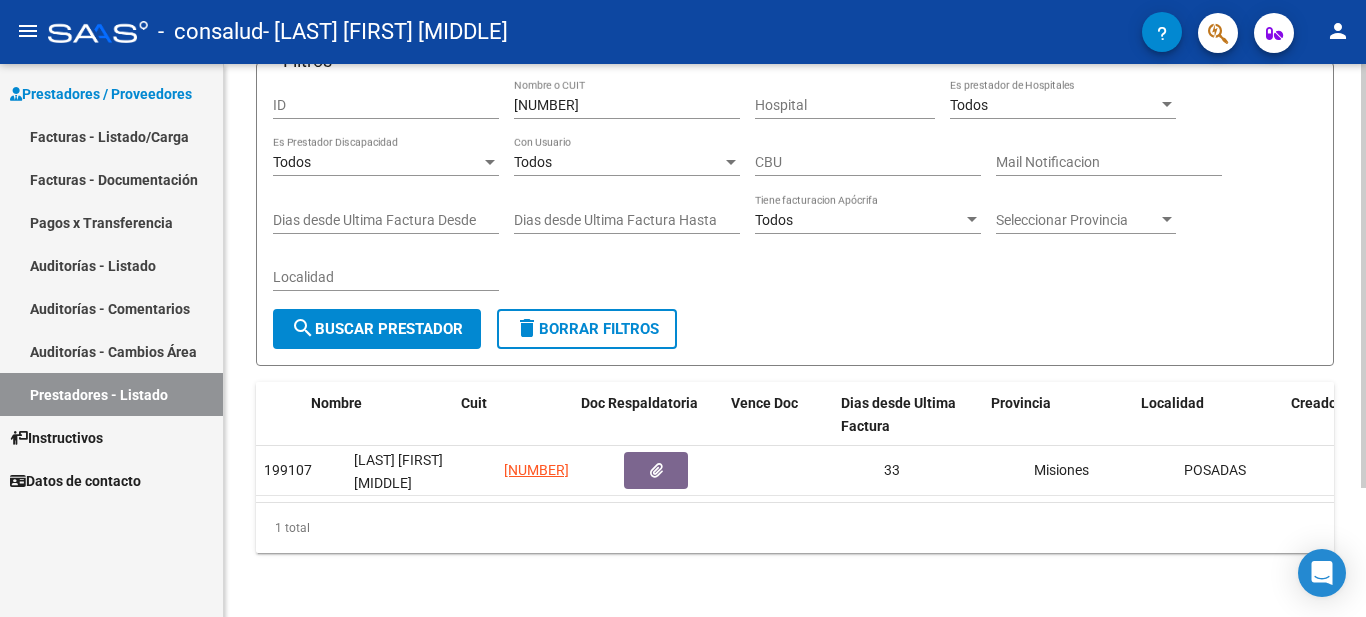 scroll, scrollTop: 0, scrollLeft: 102, axis: horizontal 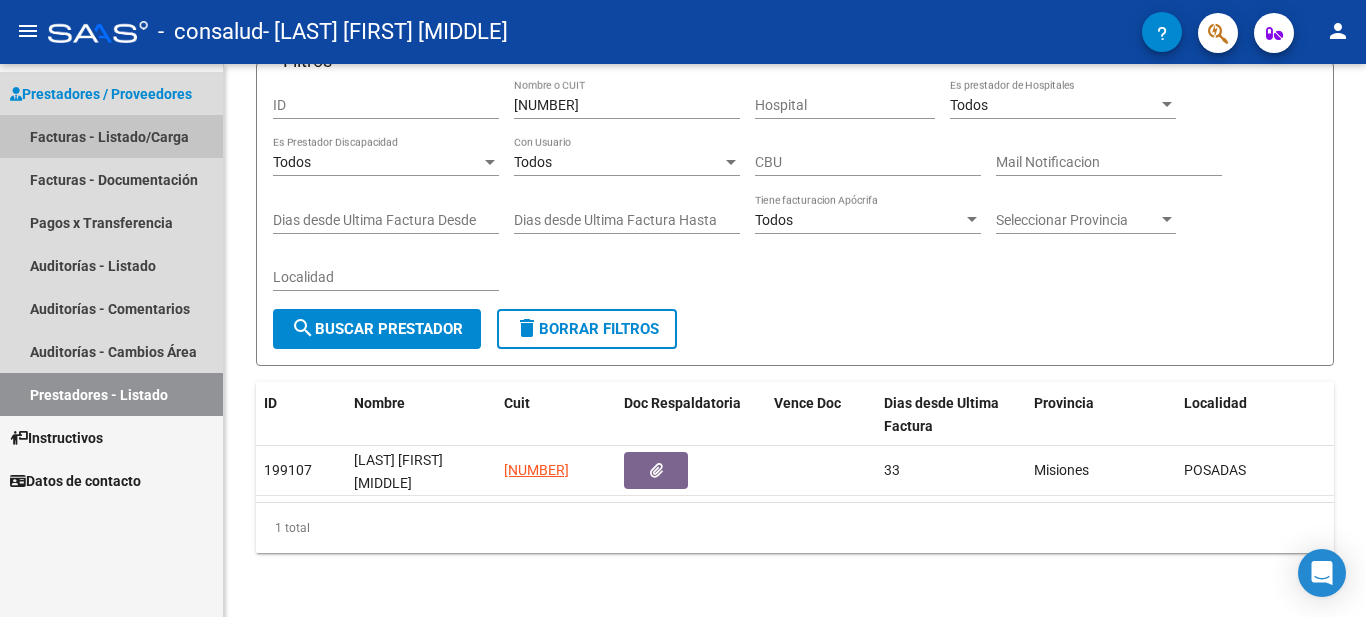 click on "Facturas - Listado/Carga" at bounding box center [111, 136] 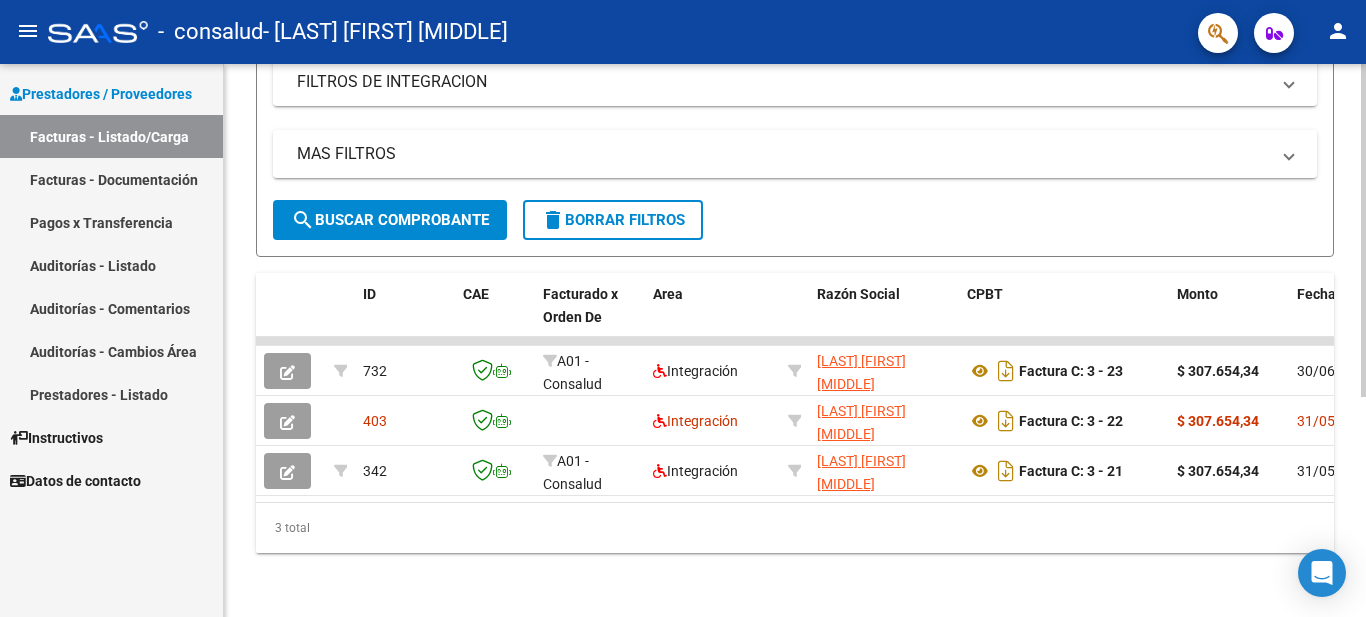 scroll, scrollTop: 360, scrollLeft: 0, axis: vertical 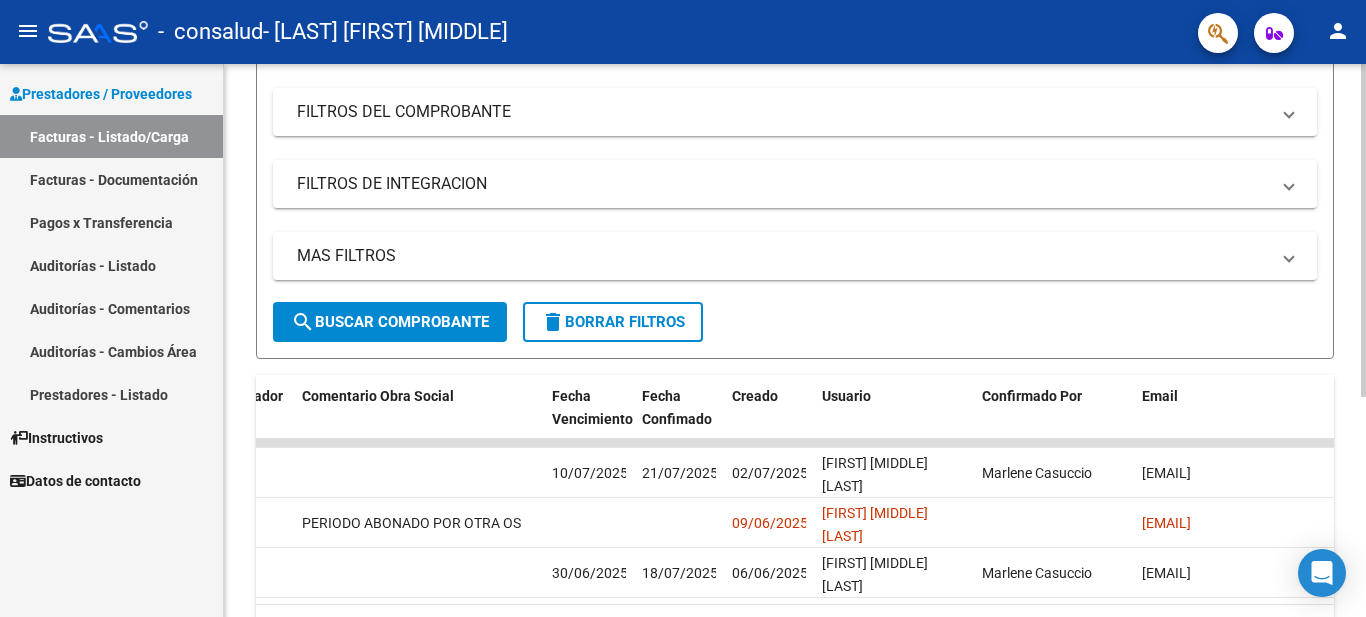 click 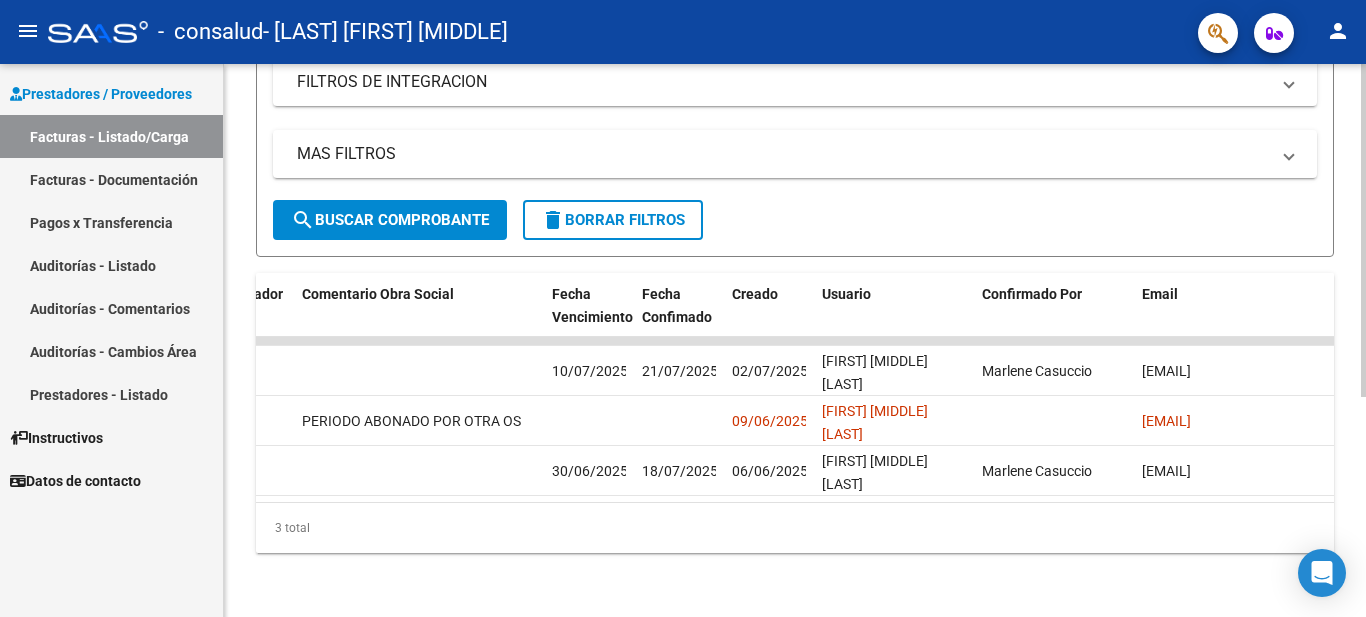 click 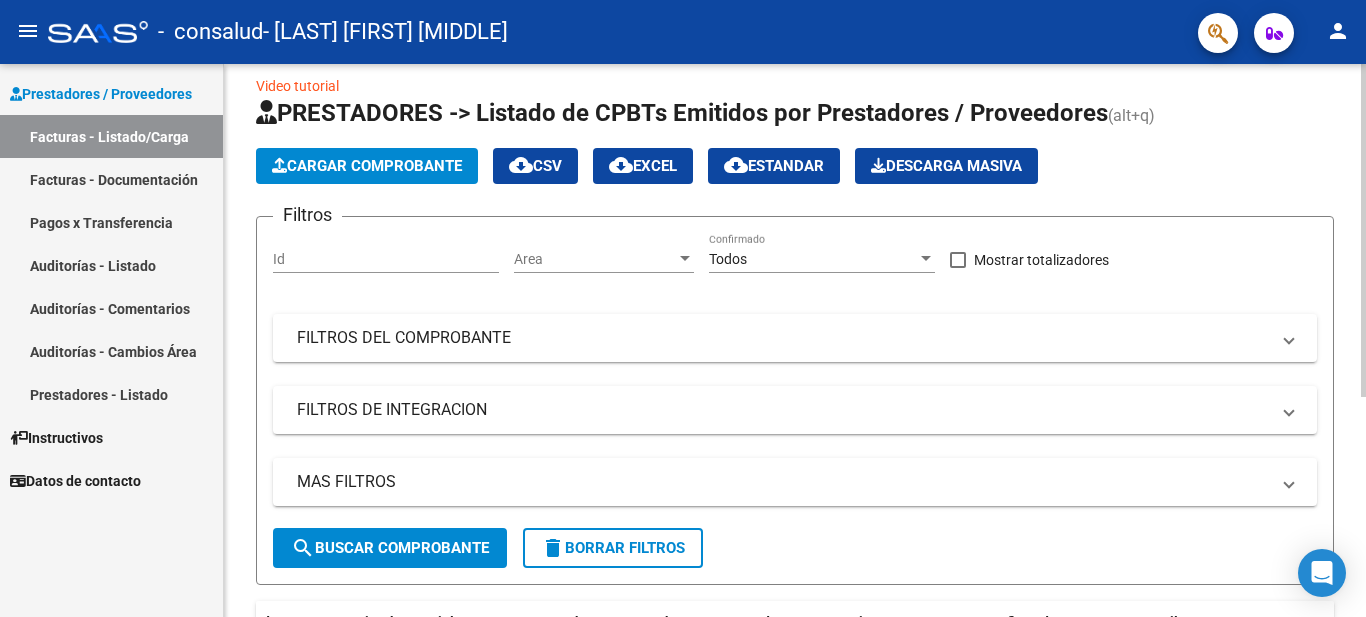 scroll, scrollTop: 0, scrollLeft: 0, axis: both 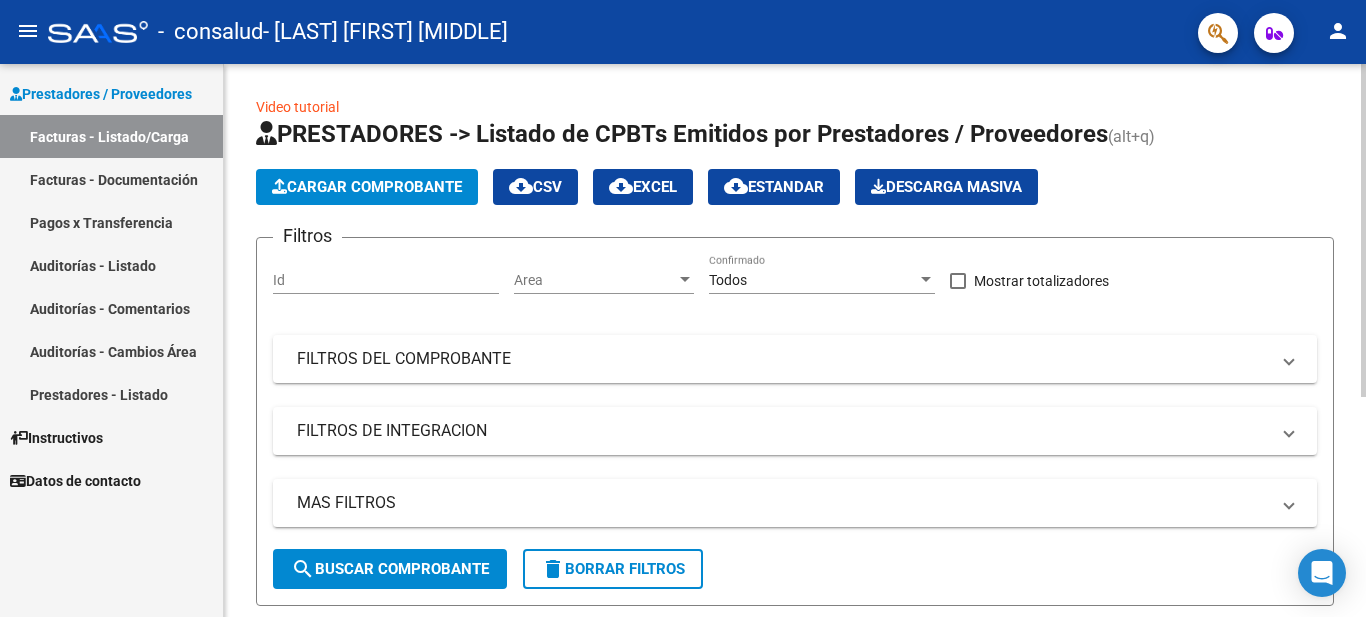 click on "menu -   consalud   - VAZQUEZ GUSTAVO NATAHEL person    Prestadores / Proveedores Facturas - Listado/Carga Facturas - Documentación Pagos x Transferencia Auditorías - Listado Auditorías - Comentarios Auditorías - Cambios Área Prestadores - Listado    Instructivos    Datos de contacto  Video tutorial   PRESTADORES -> Listado de CPBTs Emitidos por Prestadores / Proveedores (alt+q)   Cargar Comprobante
cloud_download  CSV  cloud_download  EXCEL  cloud_download  Estandar   Descarga Masiva
Filtros Id Area Area Todos Confirmado   Mostrar totalizadores   FILTROS DEL COMPROBANTE  Comprobante Tipo Comprobante Tipo Start date – End date Fec. Comprobante Desde / Hasta Días Emisión Desde(cant. días) Días Emisión Hasta(cant. días) CUIT / Razón Social Pto. Venta Nro. Comprobante Código SSS CAE Válido CAE Válido Todos Cargado Módulo Hosp. Todos Tiene facturacion Apócrifa Hospital Refes  FILTROS DE INTEGRACION  Período De Prestación Campos del Archivo de Rendición Devuelto x SSS (dr_envio) –" 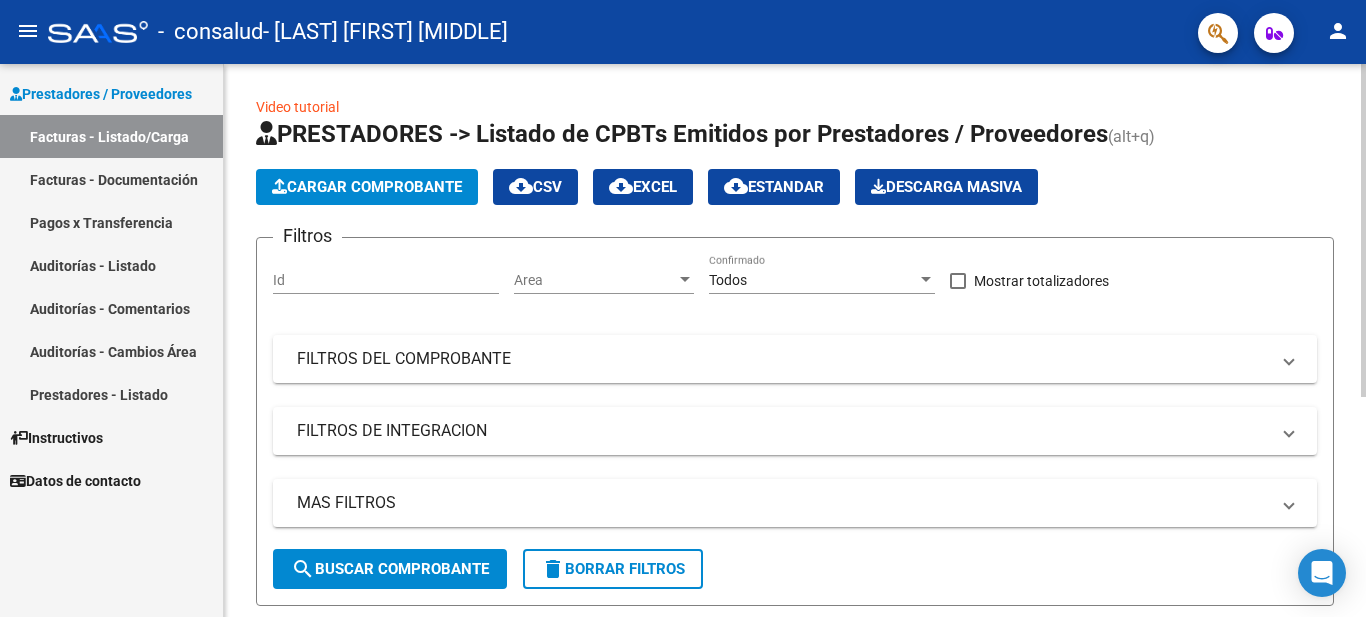 scroll, scrollTop: 0, scrollLeft: 0, axis: both 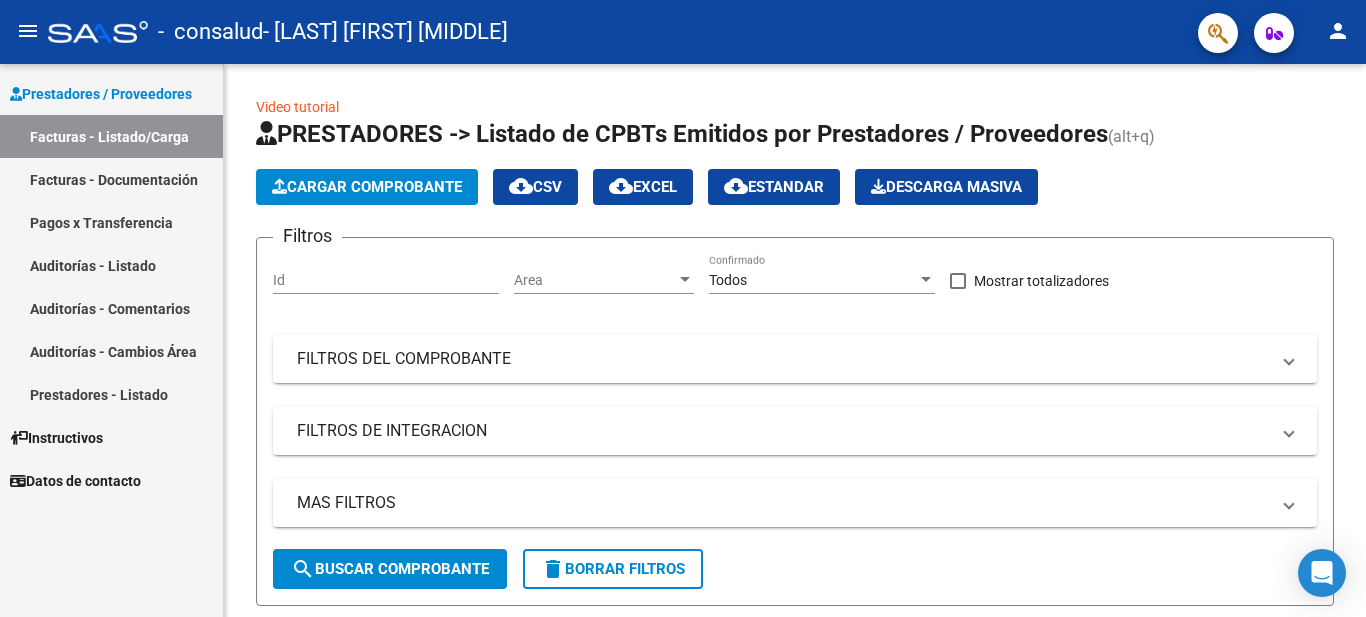 click on "Facturas - Listado/Carga" at bounding box center (111, 136) 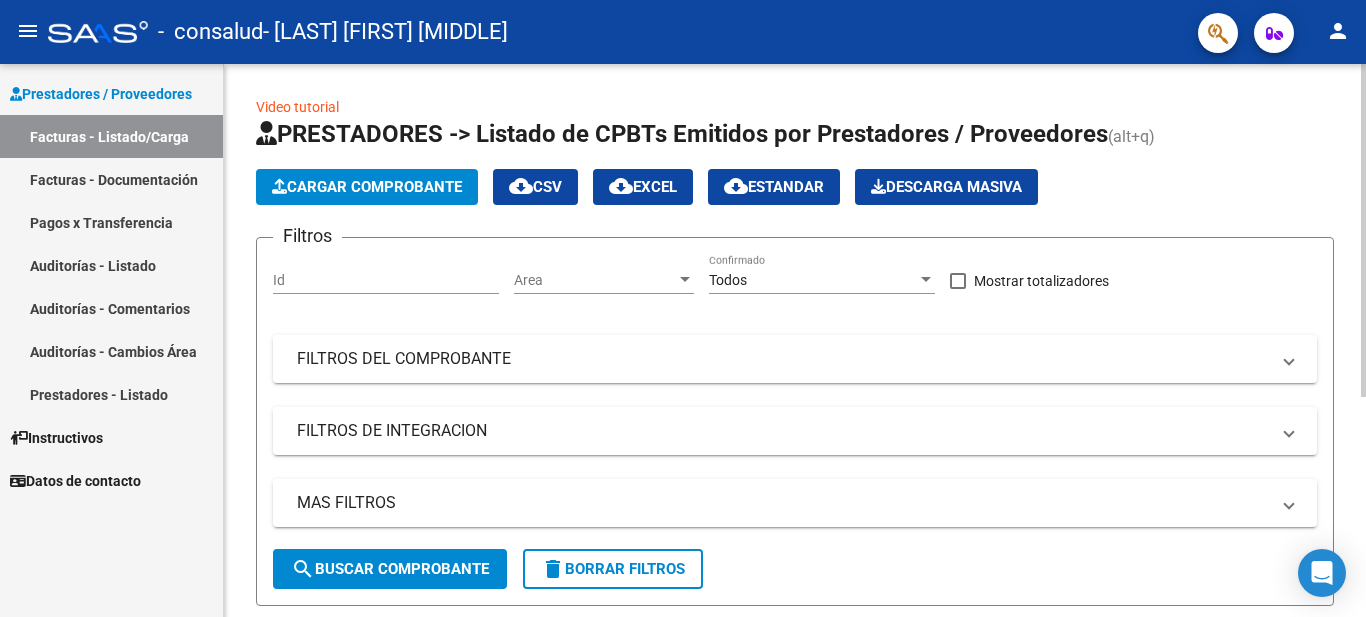 click on "Cargar Comprobante" 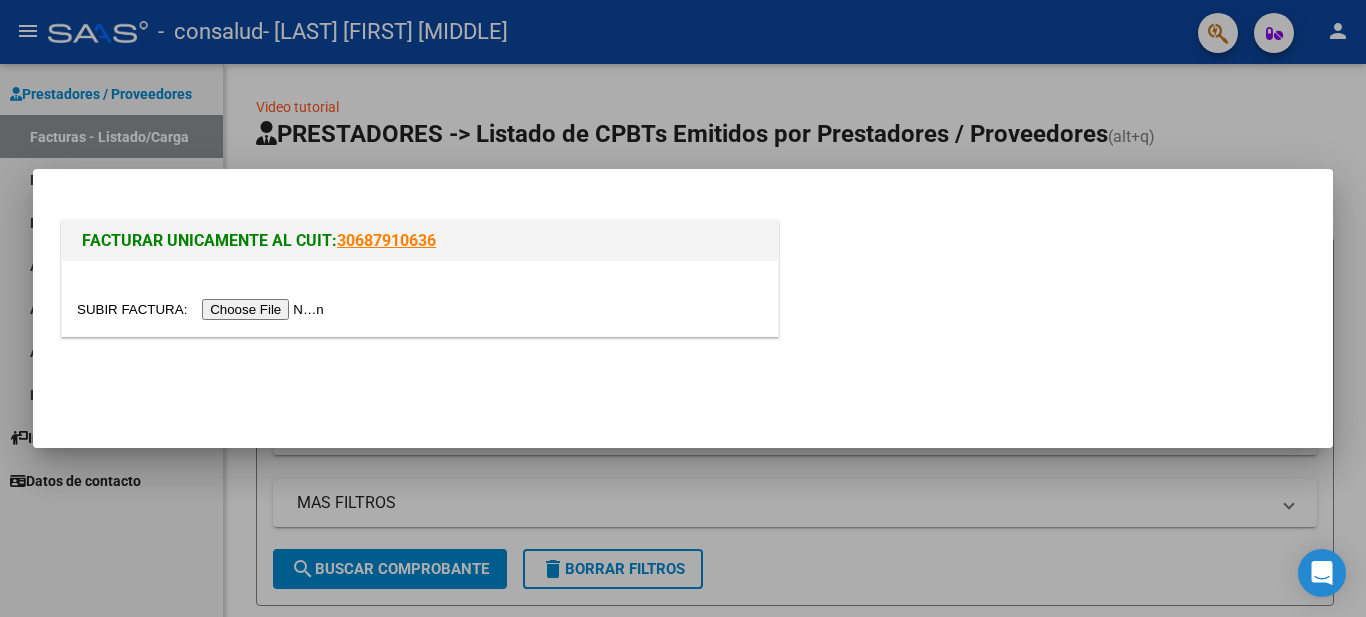 click at bounding box center [203, 309] 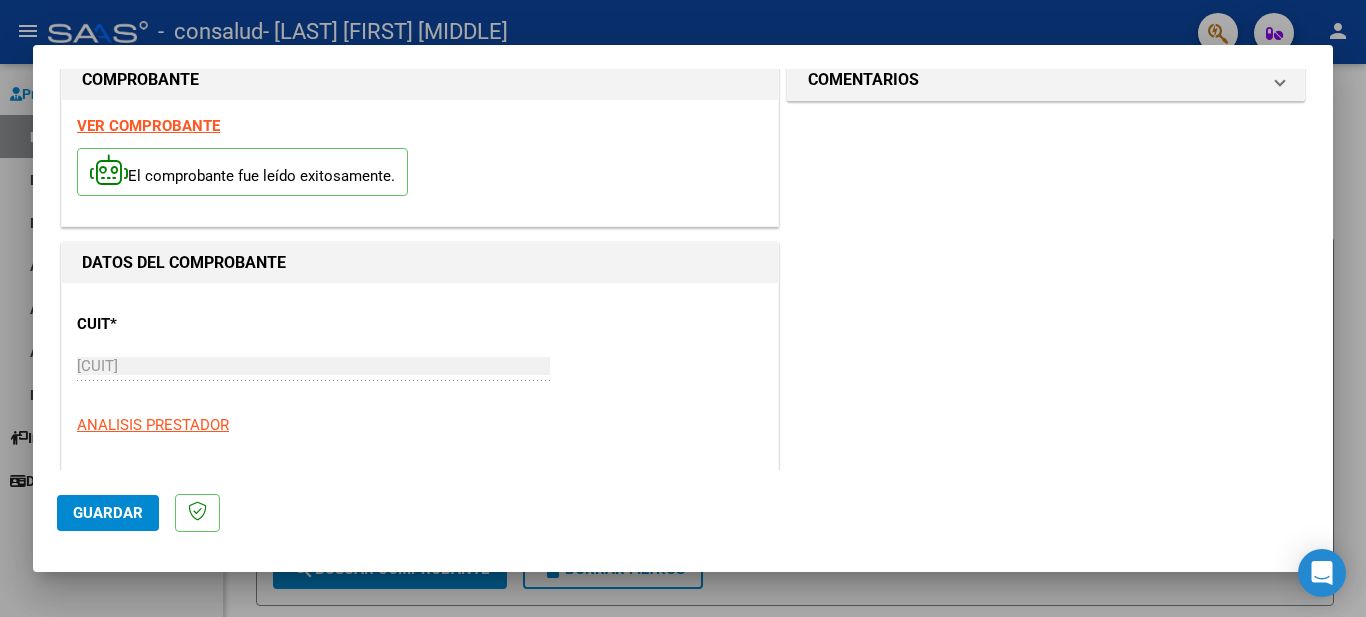 scroll, scrollTop: 40, scrollLeft: 0, axis: vertical 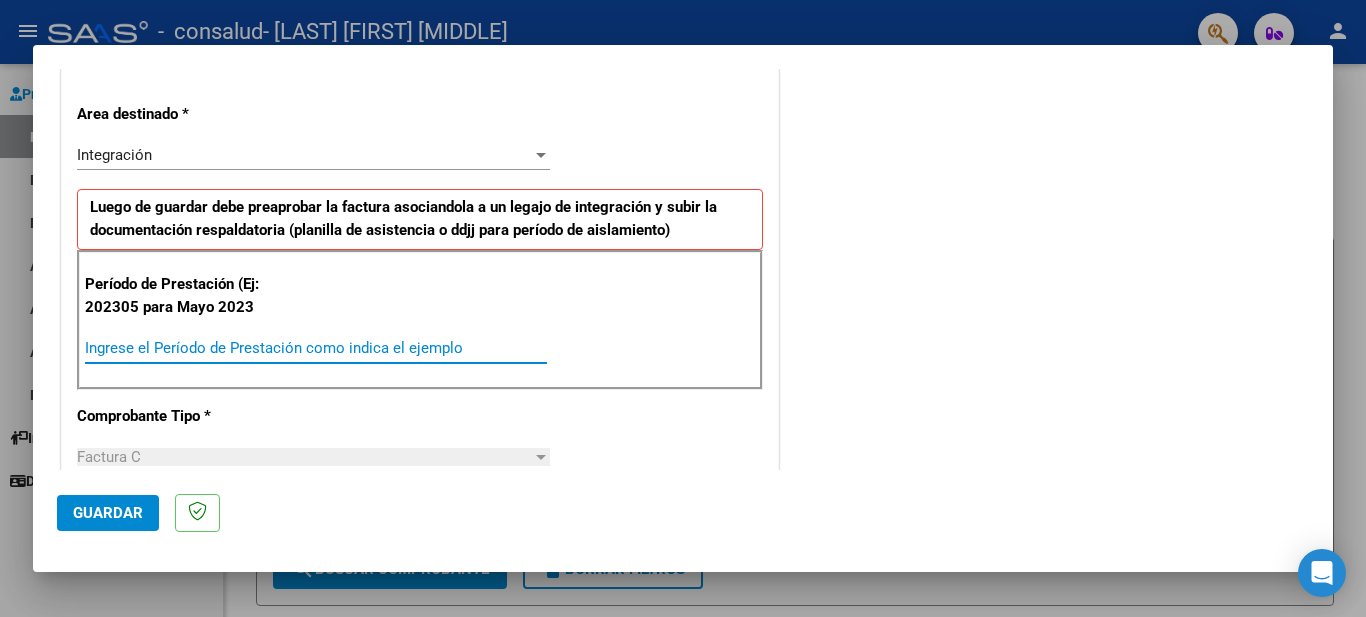 click on "Ingrese el Período de Prestación como indica el ejemplo" at bounding box center (316, 348) 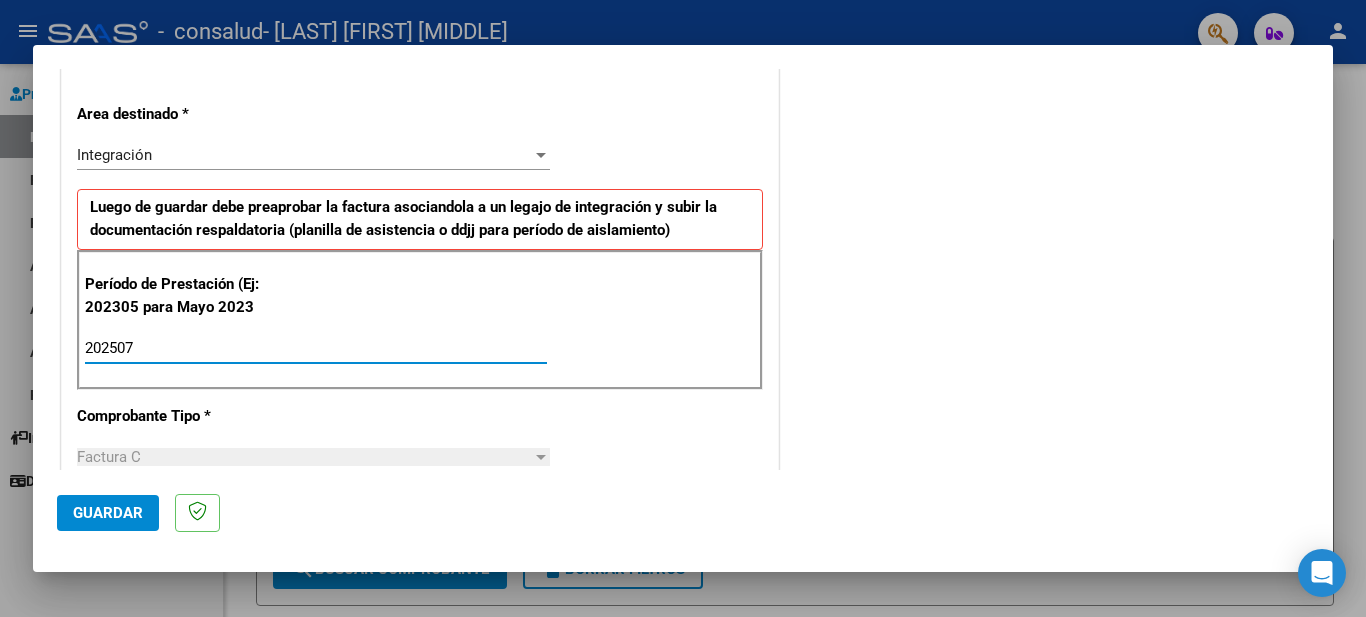 type on "202507" 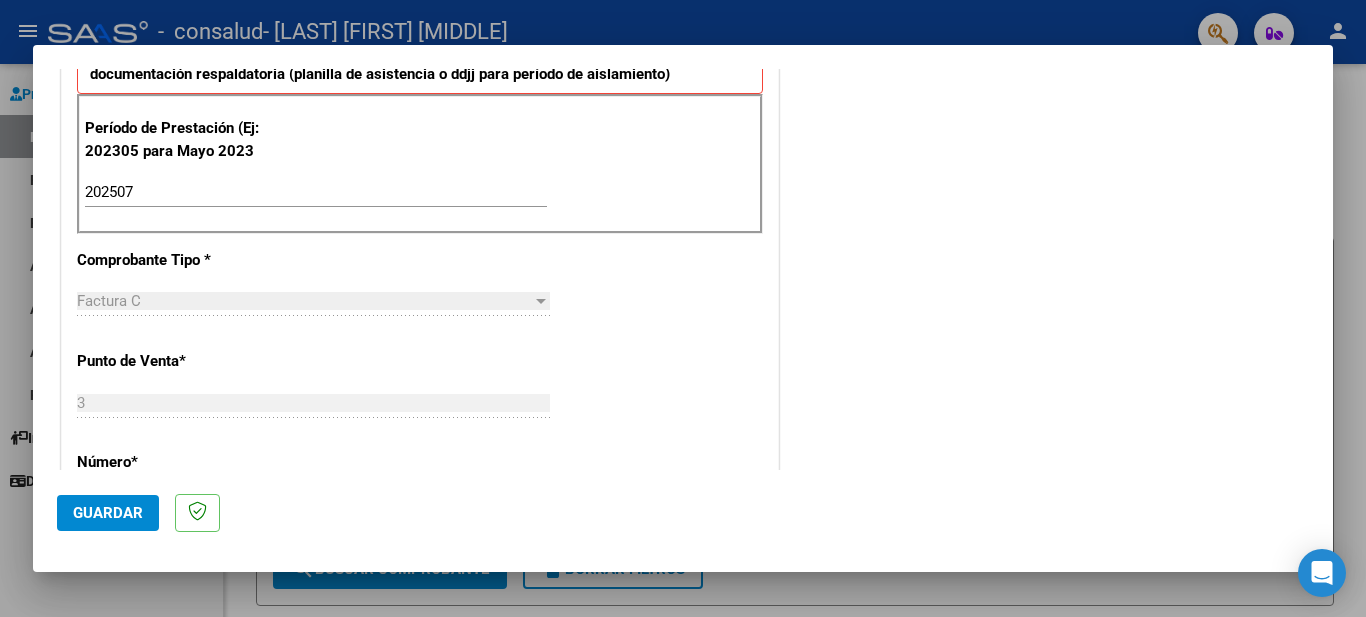 scroll, scrollTop: 560, scrollLeft: 0, axis: vertical 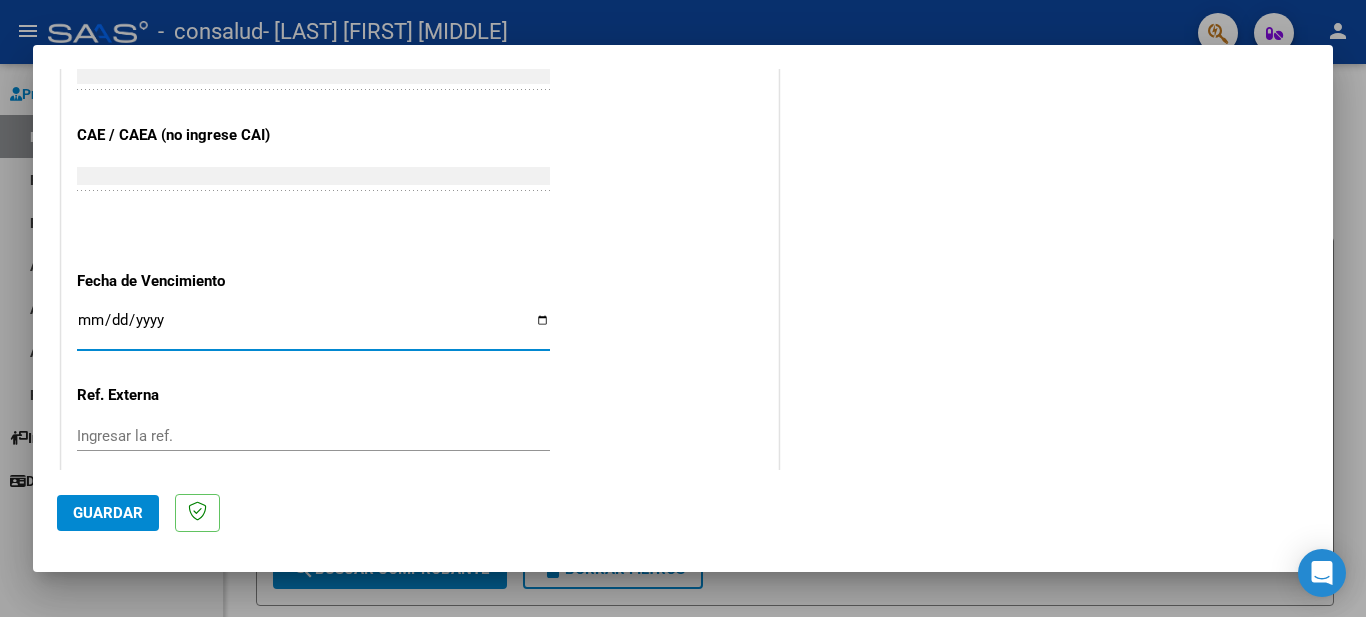 click on "Ingresar la fecha" at bounding box center (313, 328) 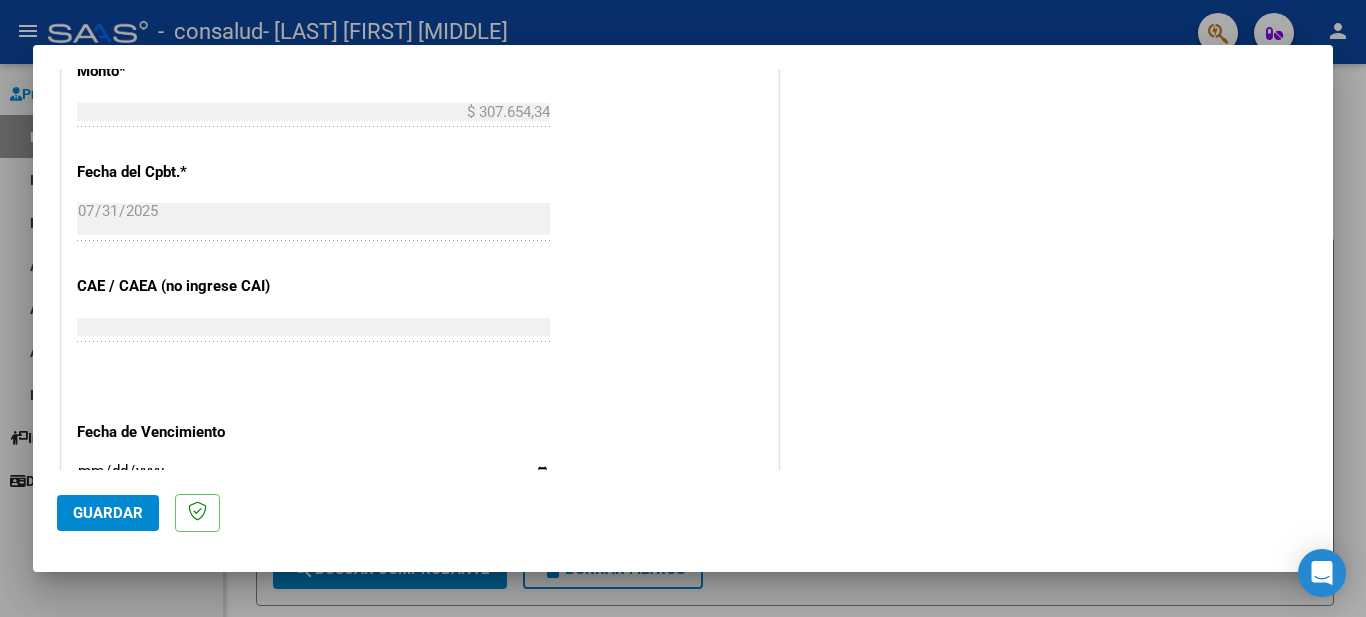 scroll, scrollTop: 1054, scrollLeft: 0, axis: vertical 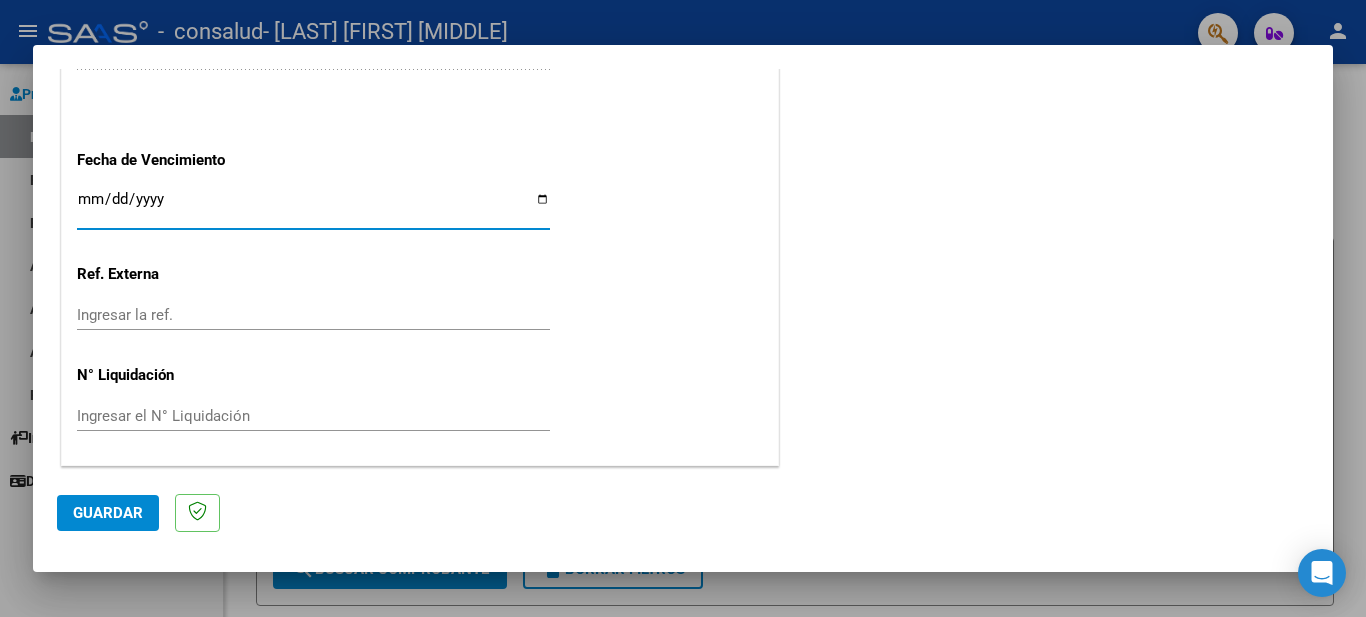 click on "Ingresar la fecha" at bounding box center [313, 207] 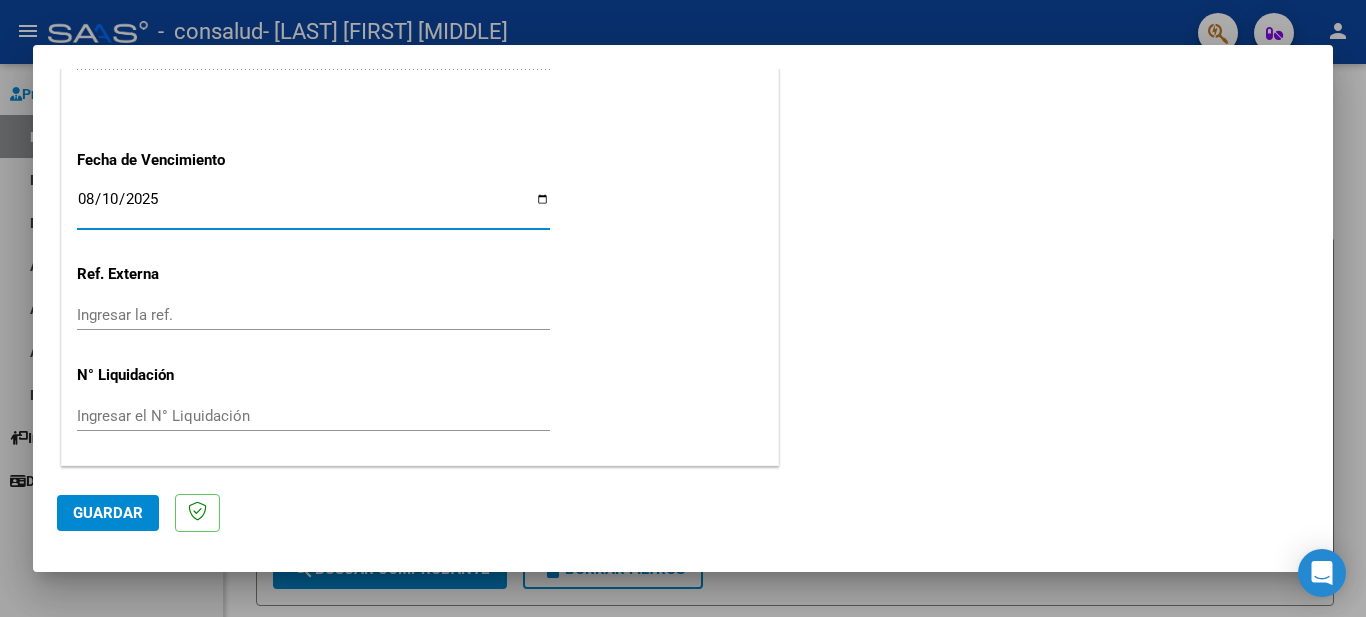 click on "2025-08-10" at bounding box center [313, 207] 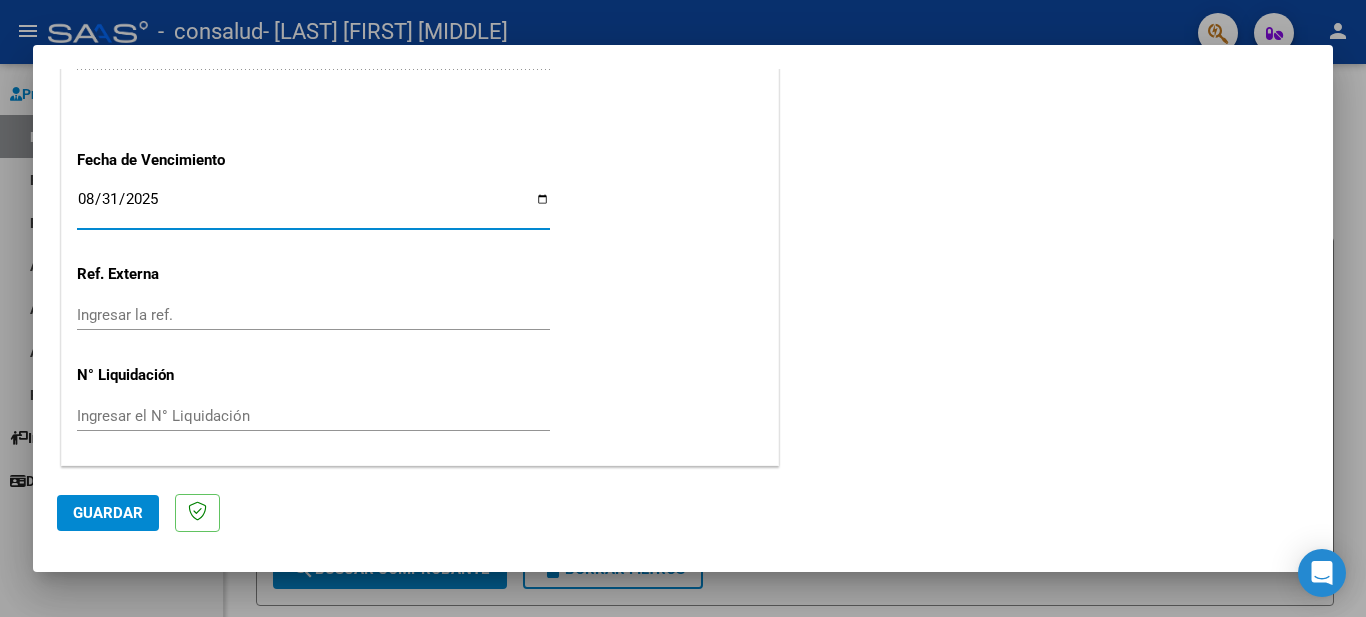 type on "2025-08-31" 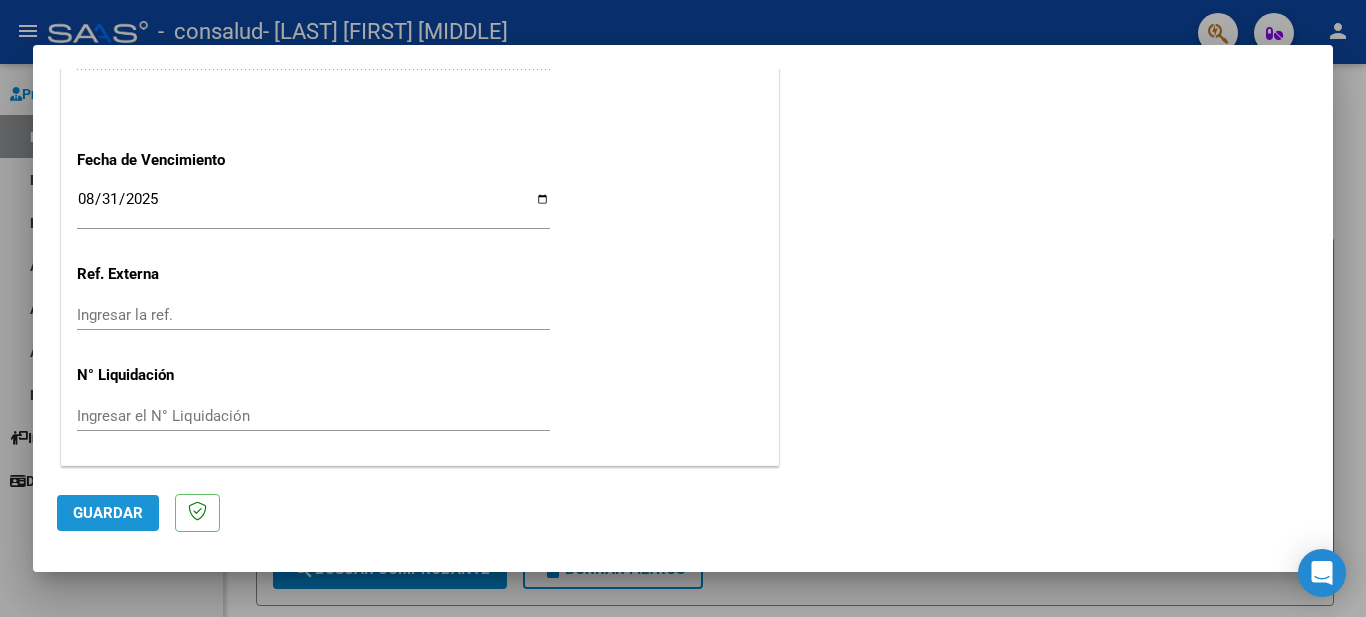click on "Guardar" 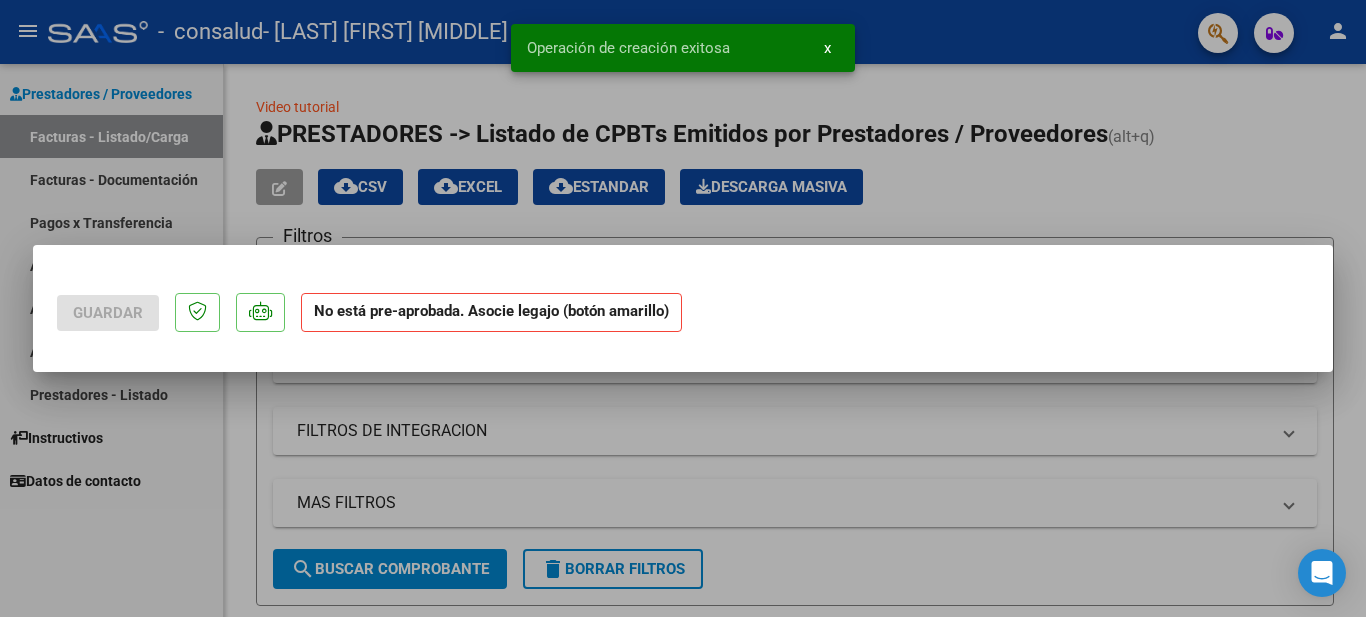 scroll, scrollTop: 0, scrollLeft: 0, axis: both 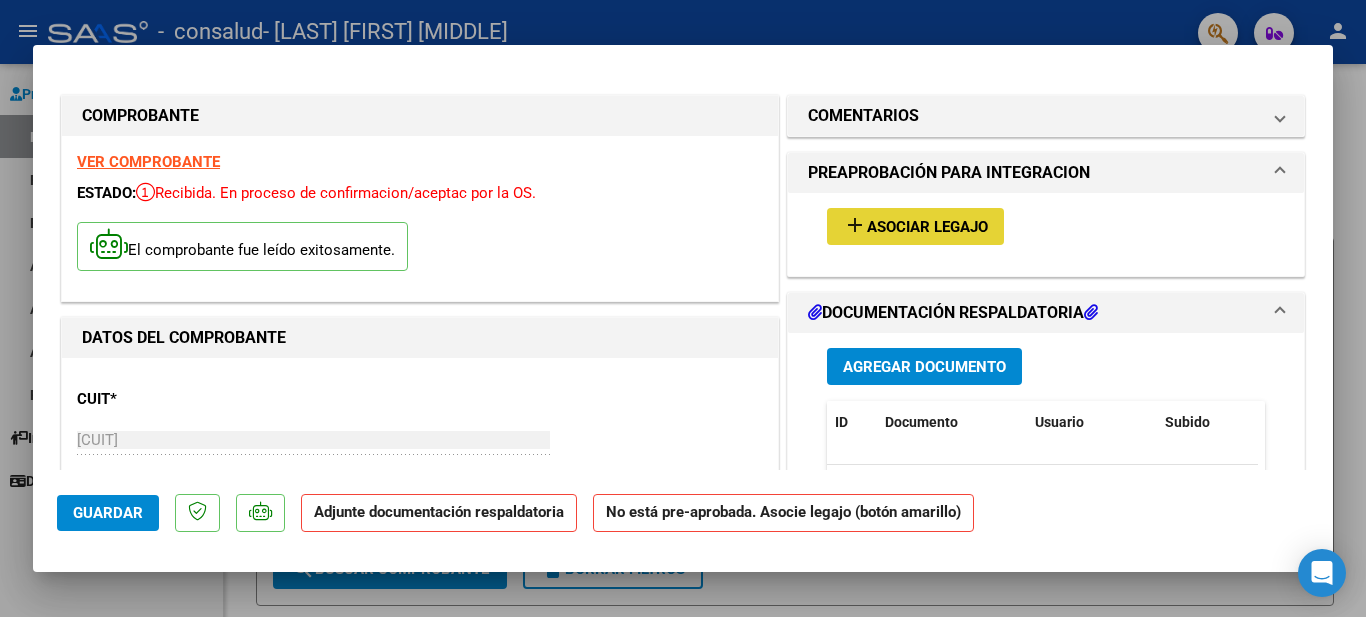 click on "Asociar Legajo" at bounding box center (927, 227) 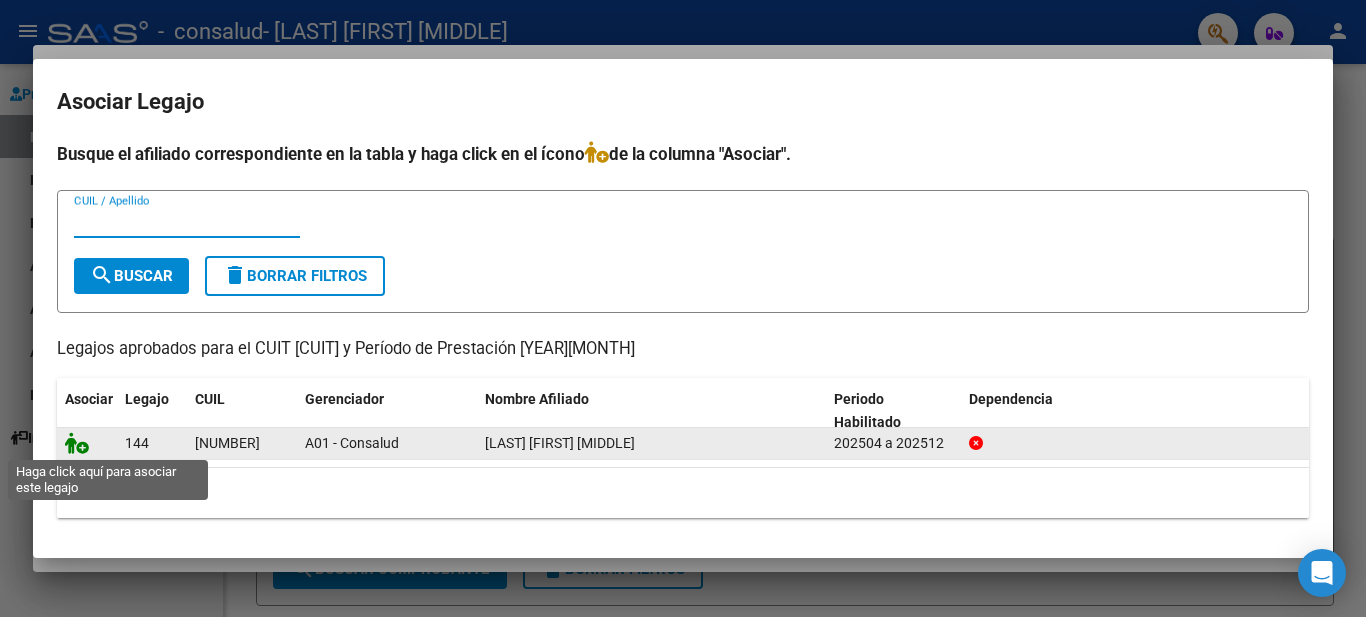 click 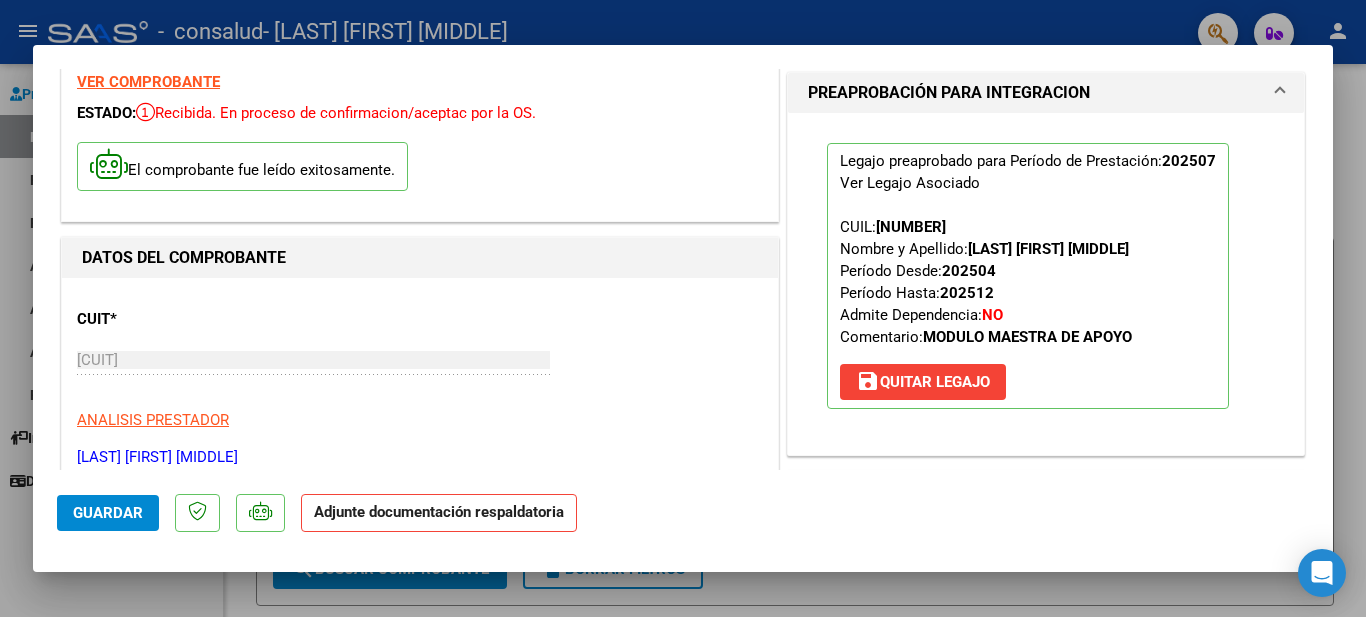 scroll, scrollTop: 120, scrollLeft: 0, axis: vertical 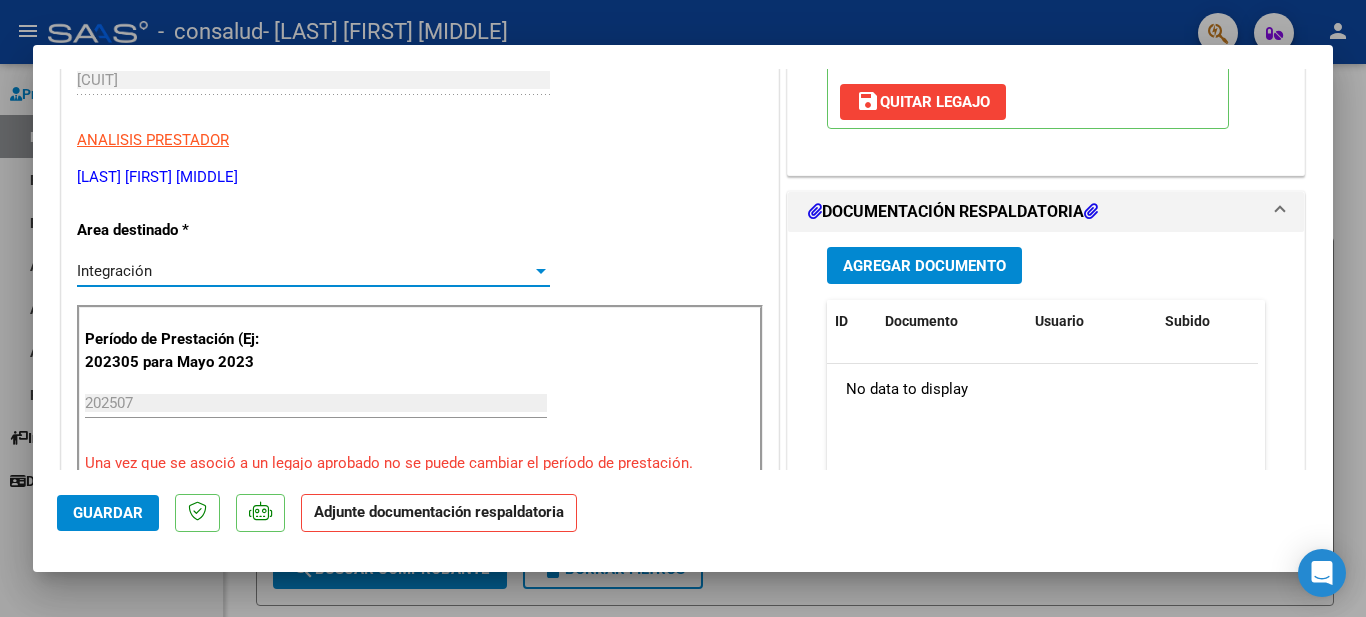 click at bounding box center (541, 271) 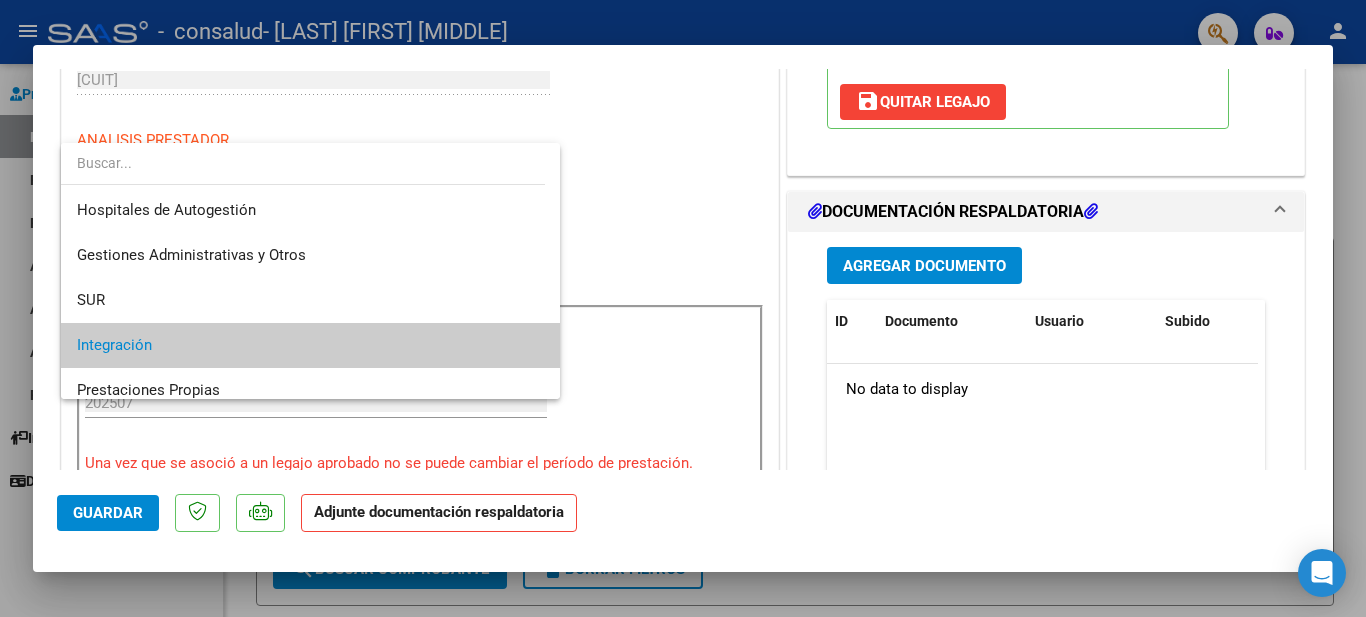 scroll, scrollTop: 75, scrollLeft: 0, axis: vertical 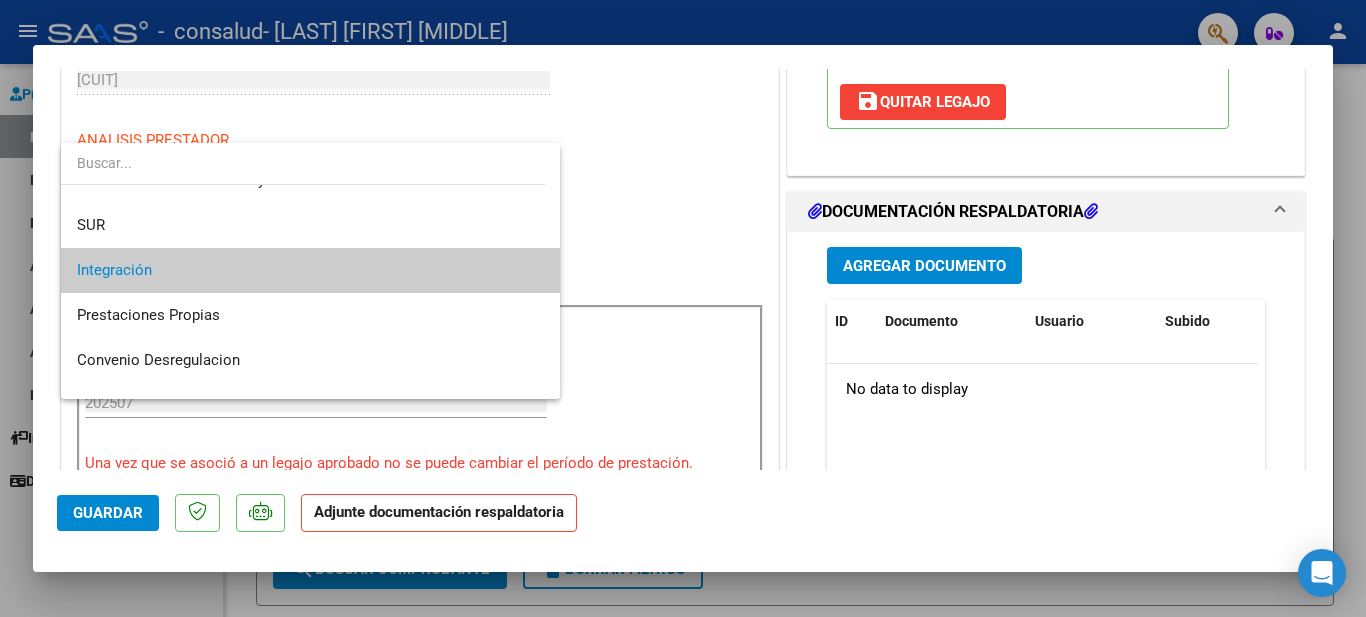click on "Integración" at bounding box center [310, 270] 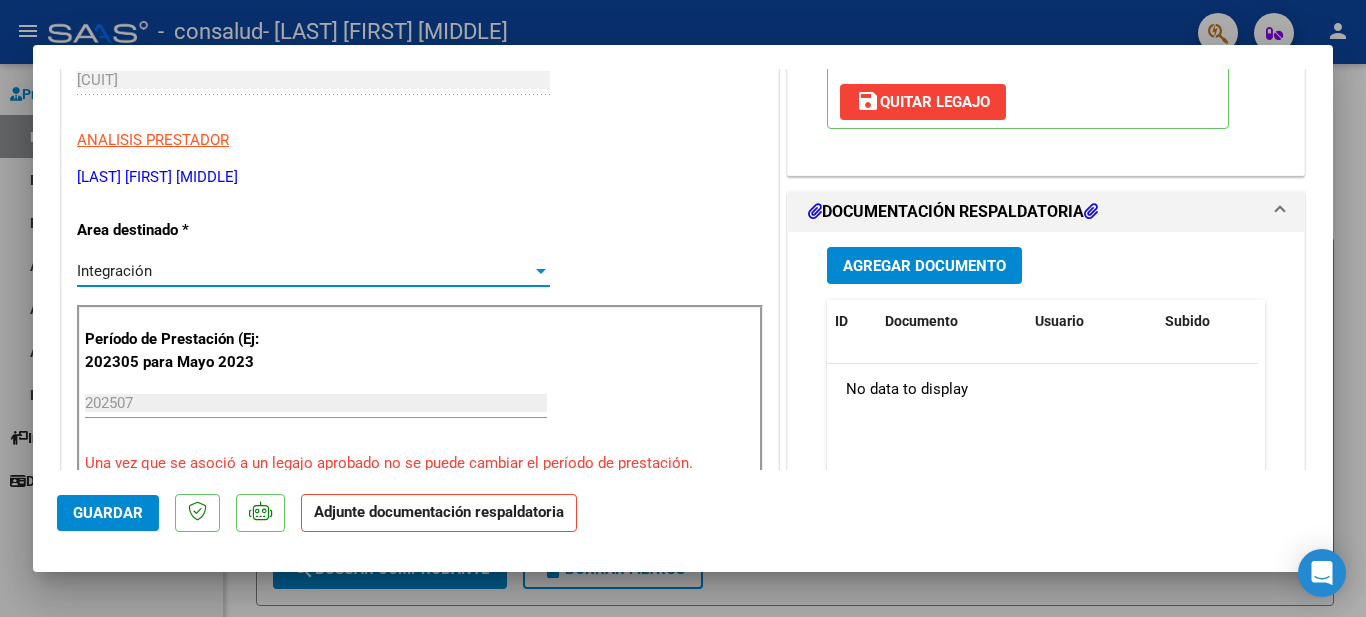 click on "Agregar Documento" at bounding box center (924, 266) 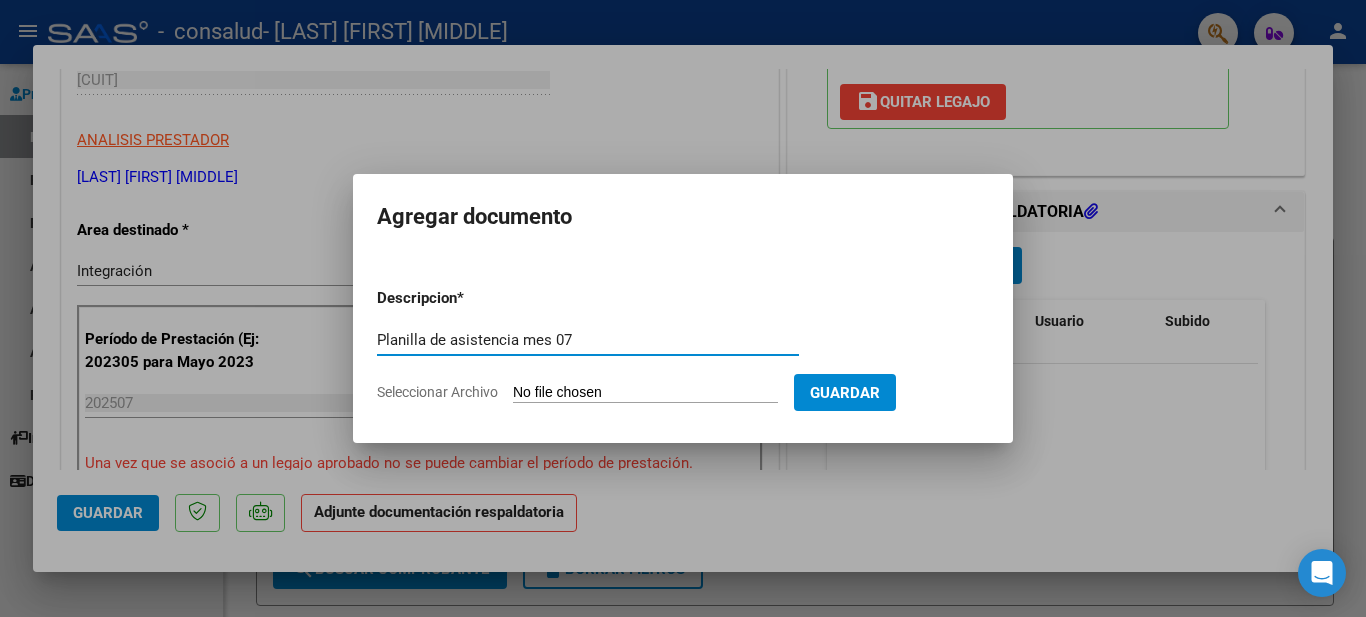 type on "Planilla de asistencia mes 07" 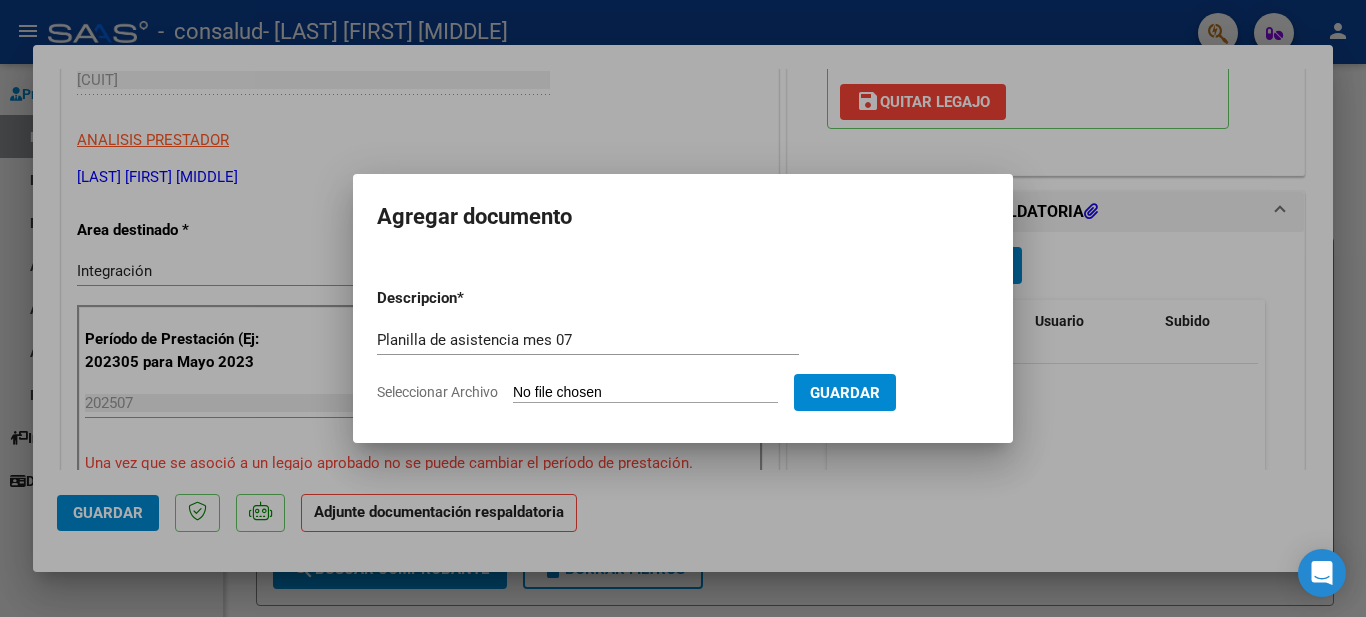 click on "Seleccionar Archivo" 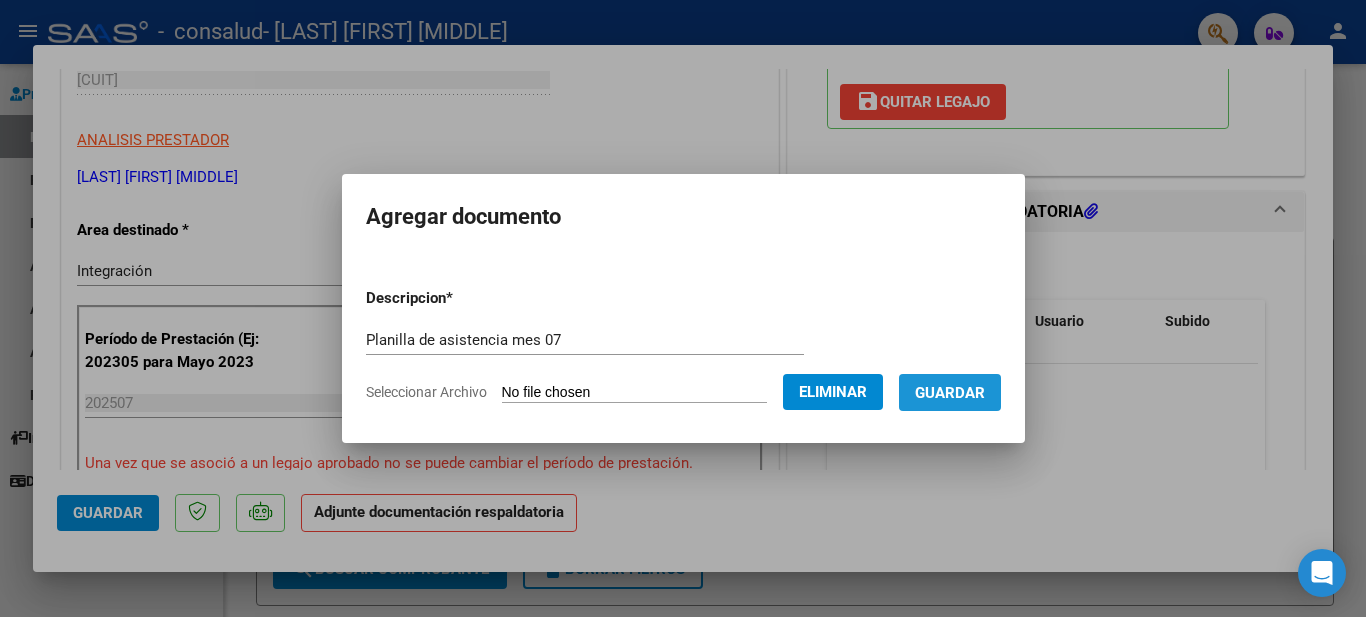 click on "Guardar" at bounding box center [950, 393] 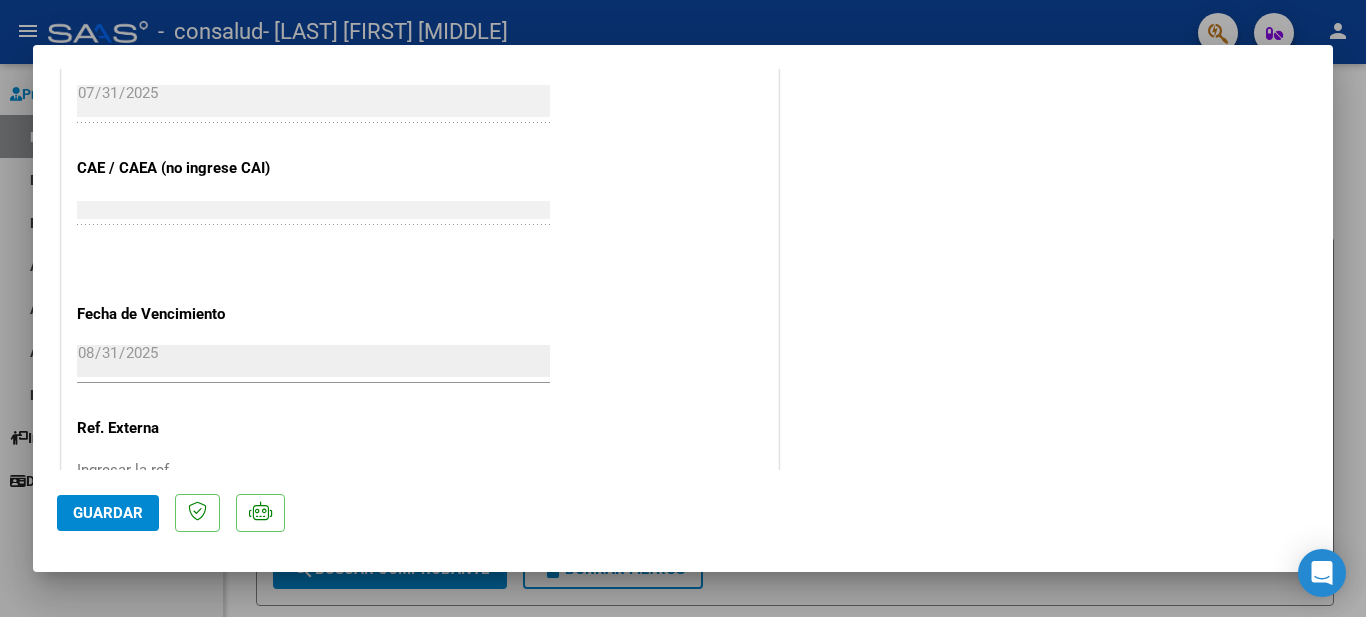 scroll, scrollTop: 1389, scrollLeft: 0, axis: vertical 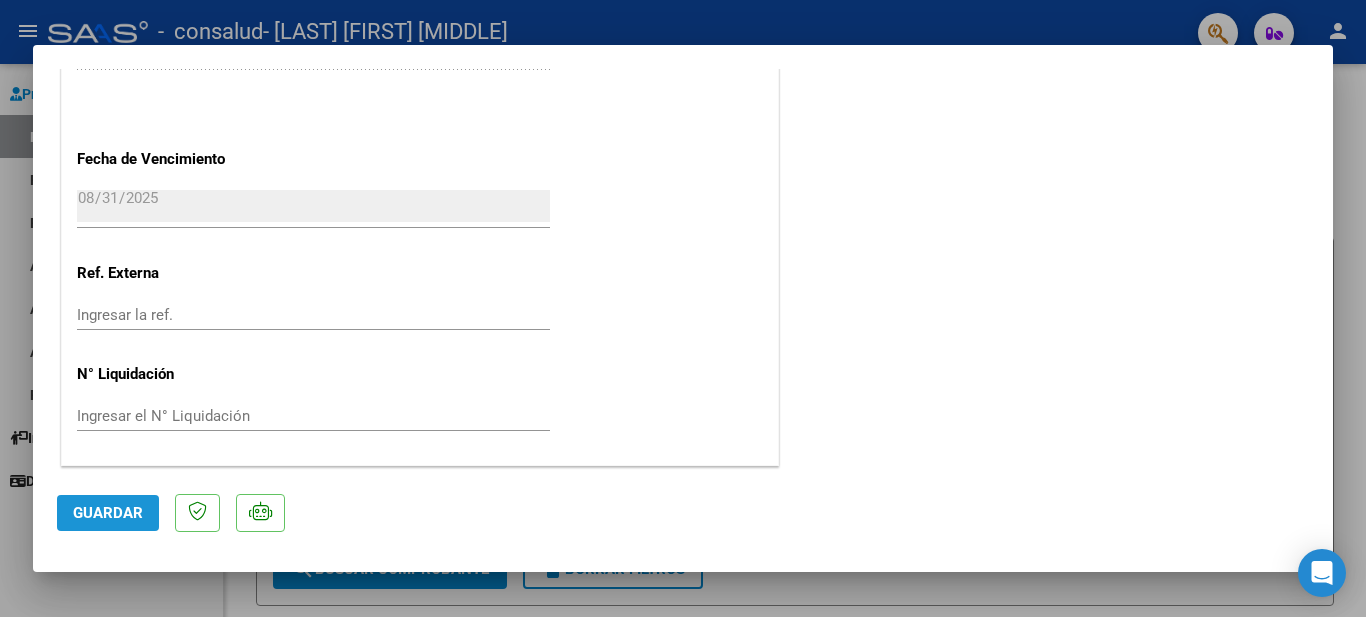 click on "Guardar" 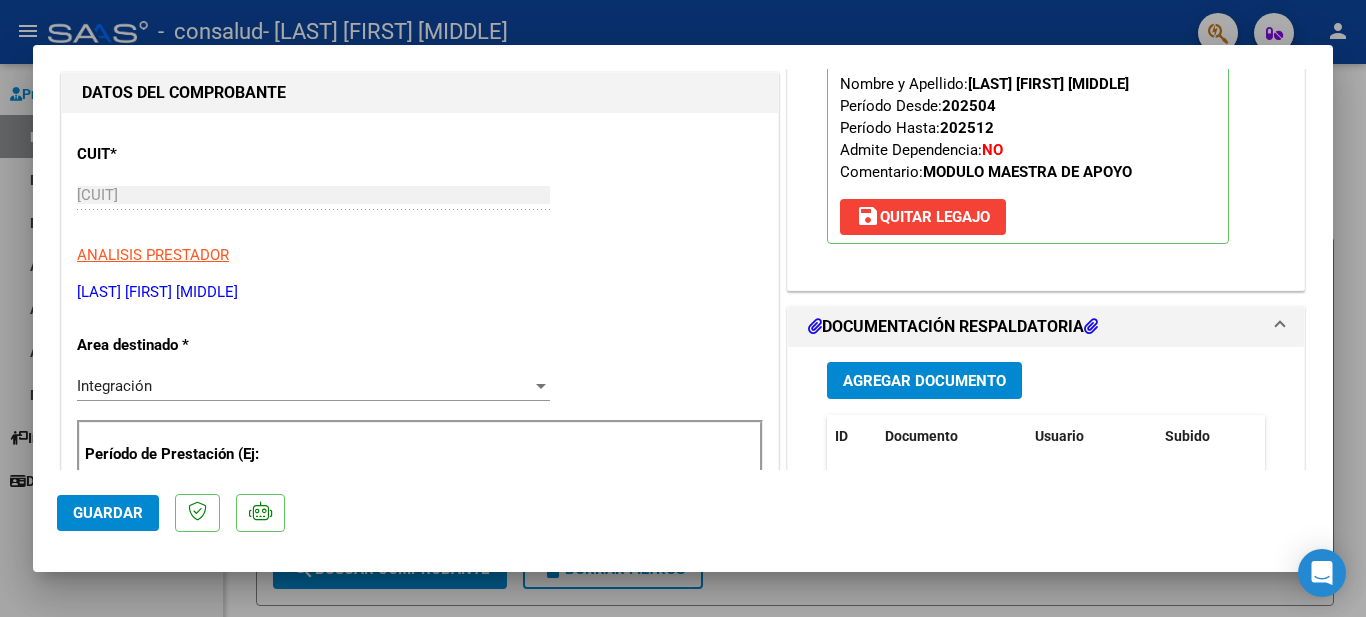 scroll, scrollTop: 0, scrollLeft: 0, axis: both 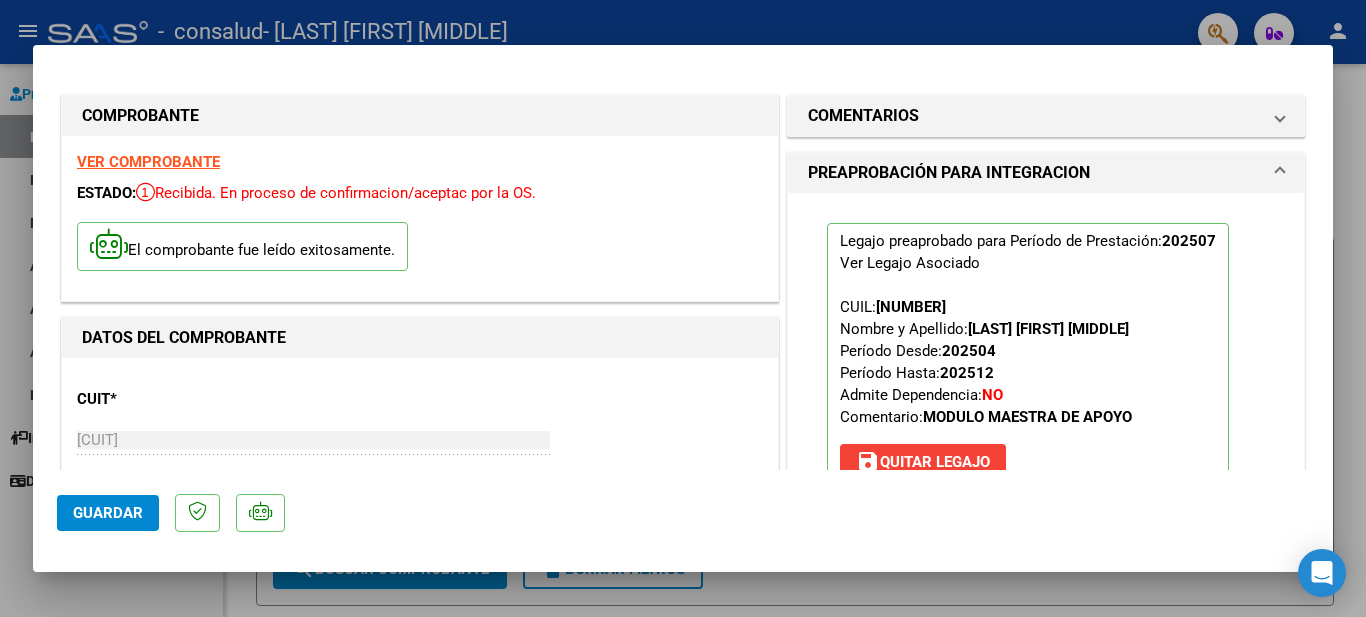 click at bounding box center [683, 308] 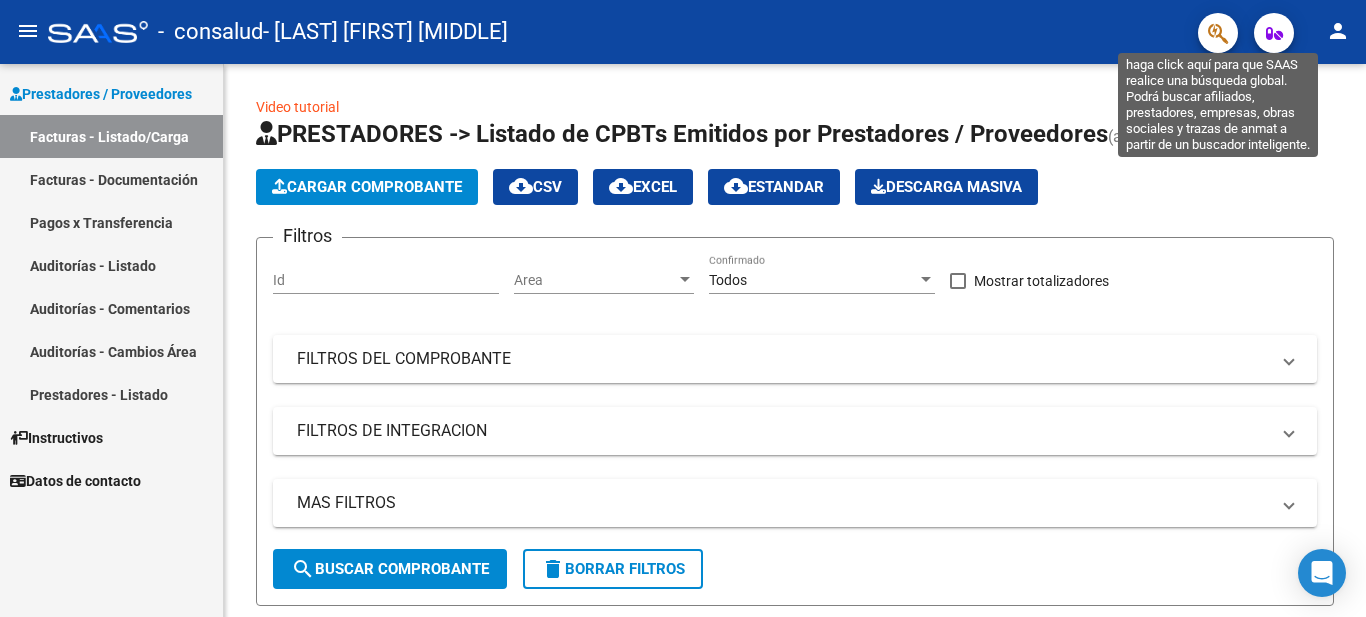 click 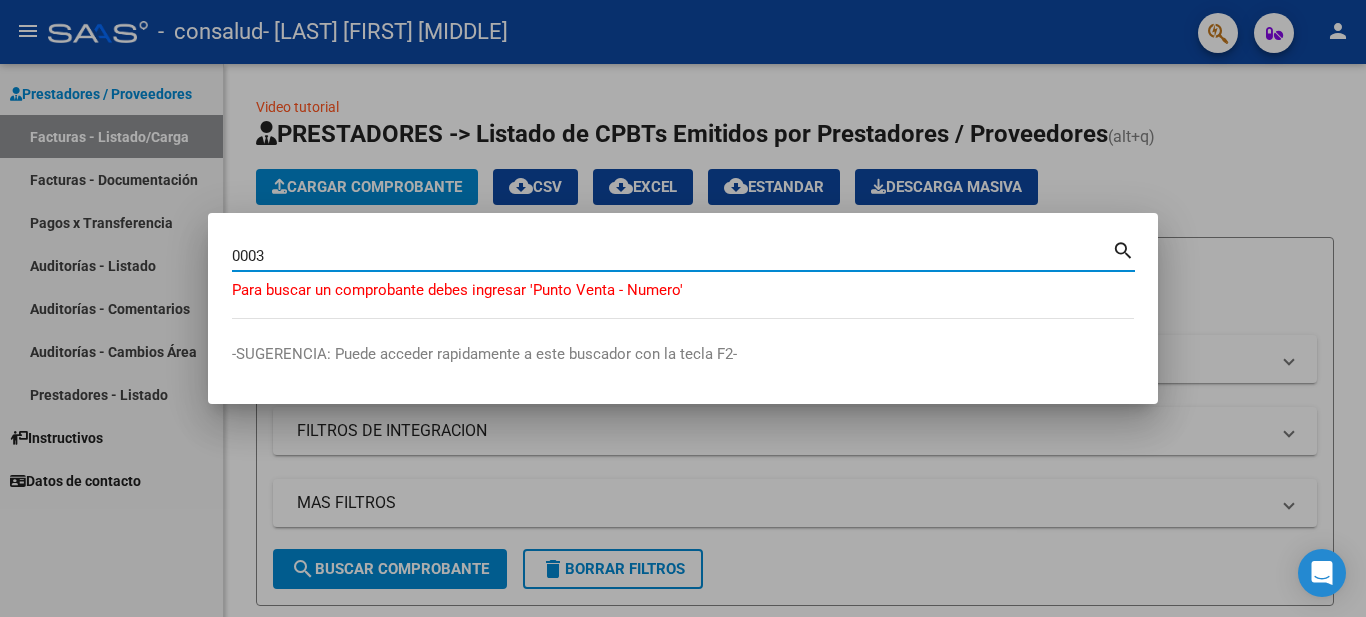 click on "0003" at bounding box center (672, 256) 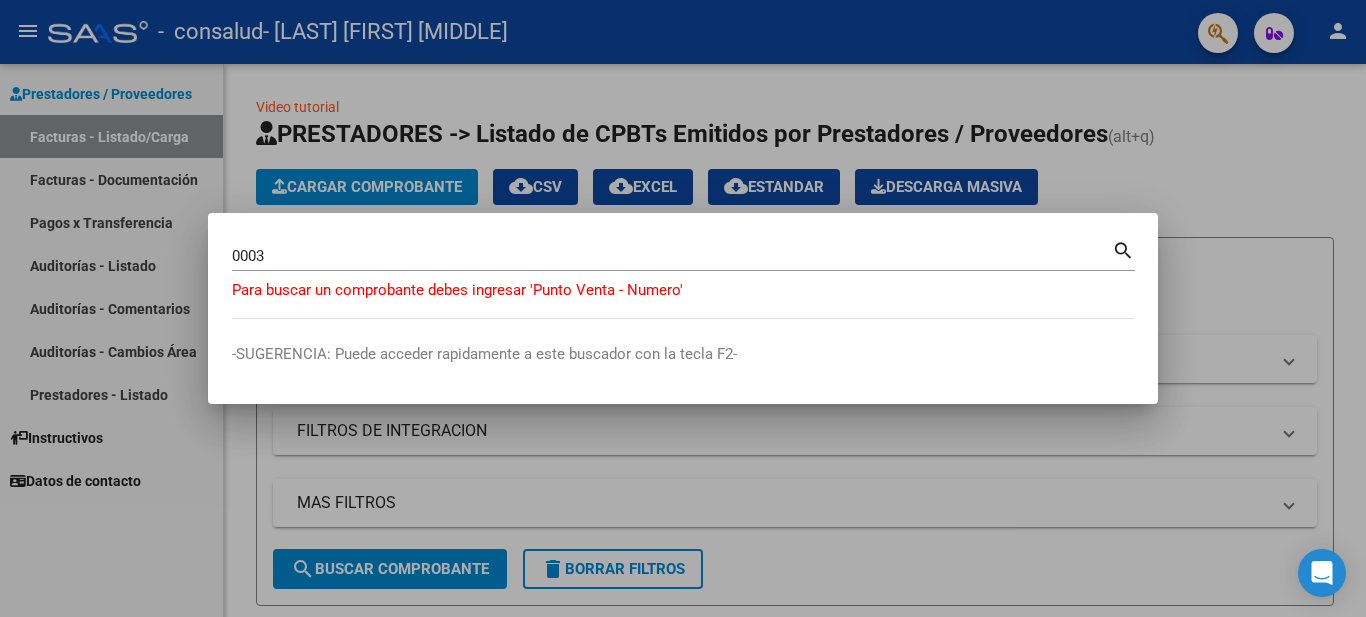 click on "search" at bounding box center [1123, 249] 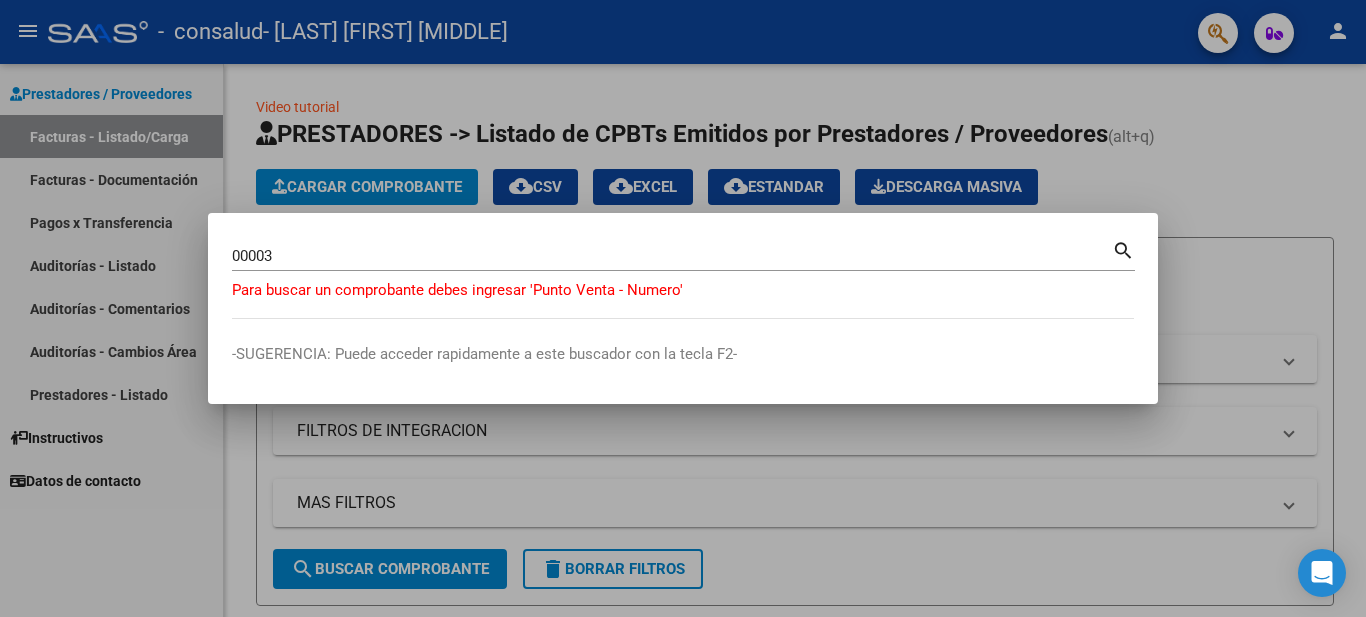 click on "search" at bounding box center [1123, 249] 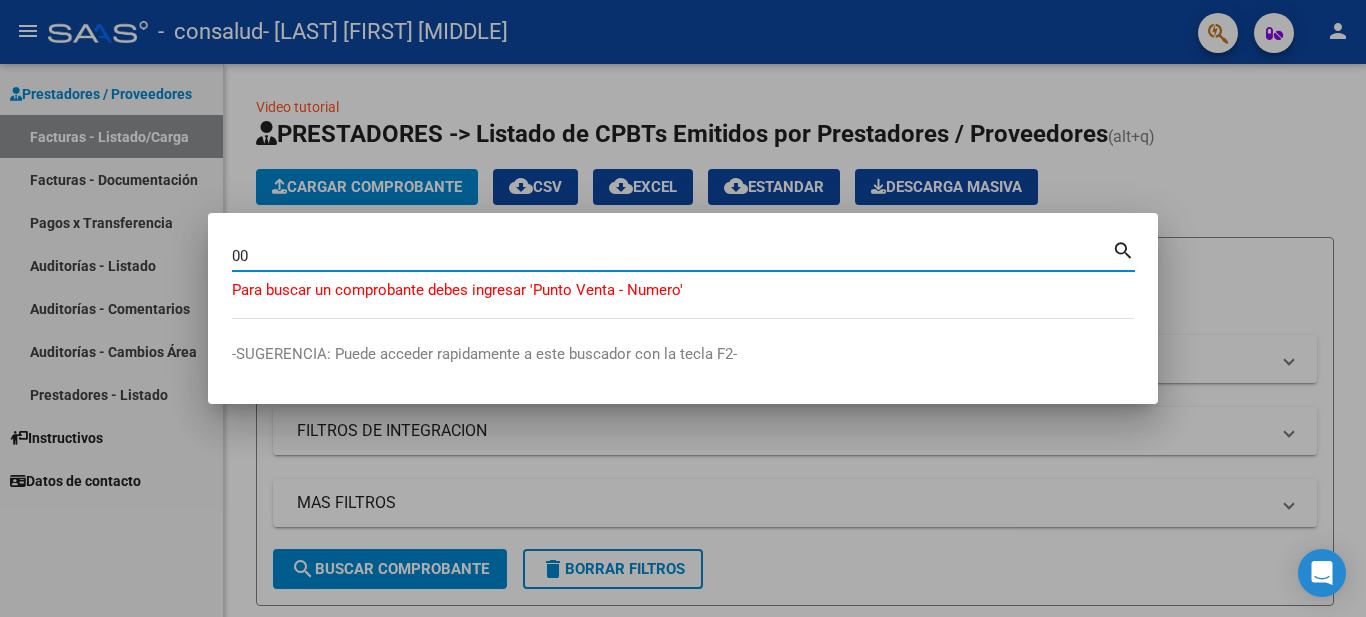 type on "0" 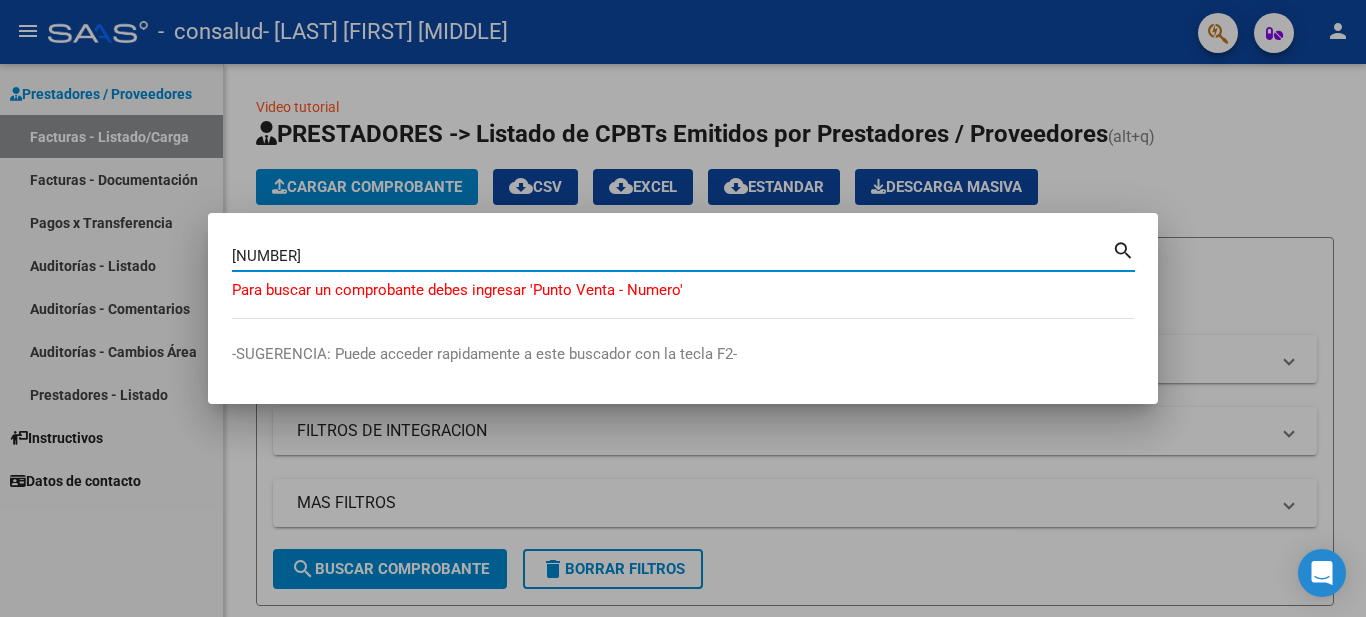 type on "[NUMBER]" 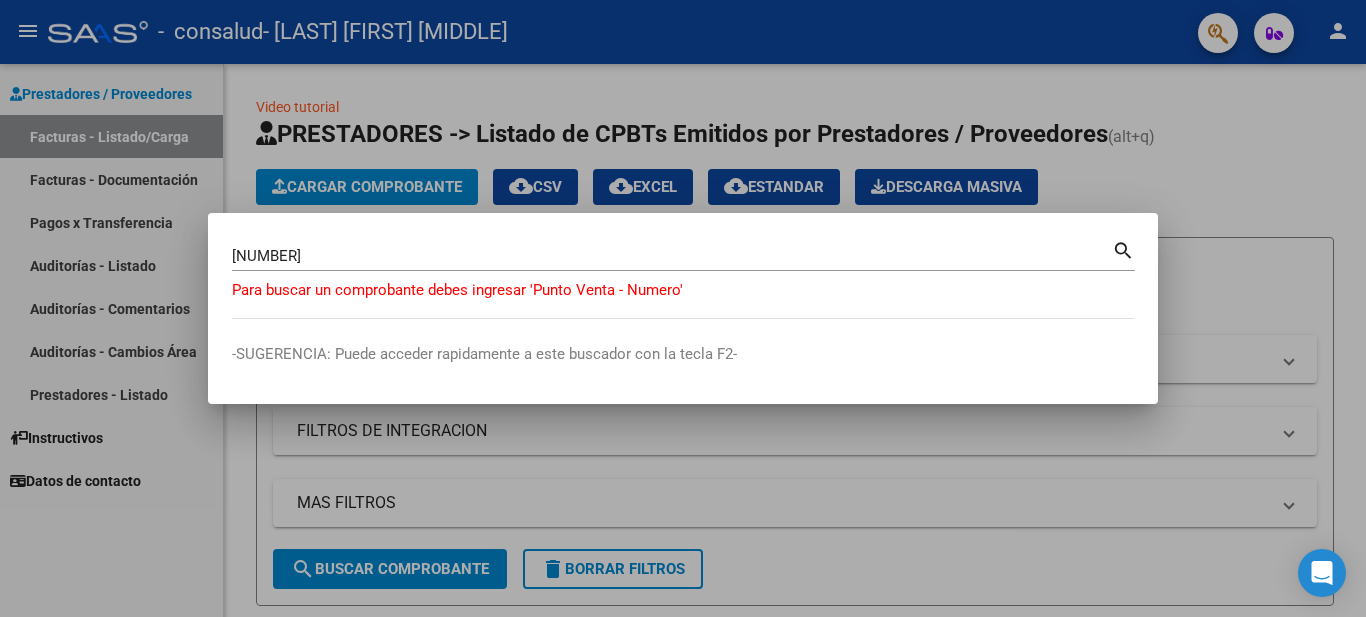 click on "search" at bounding box center (1123, 249) 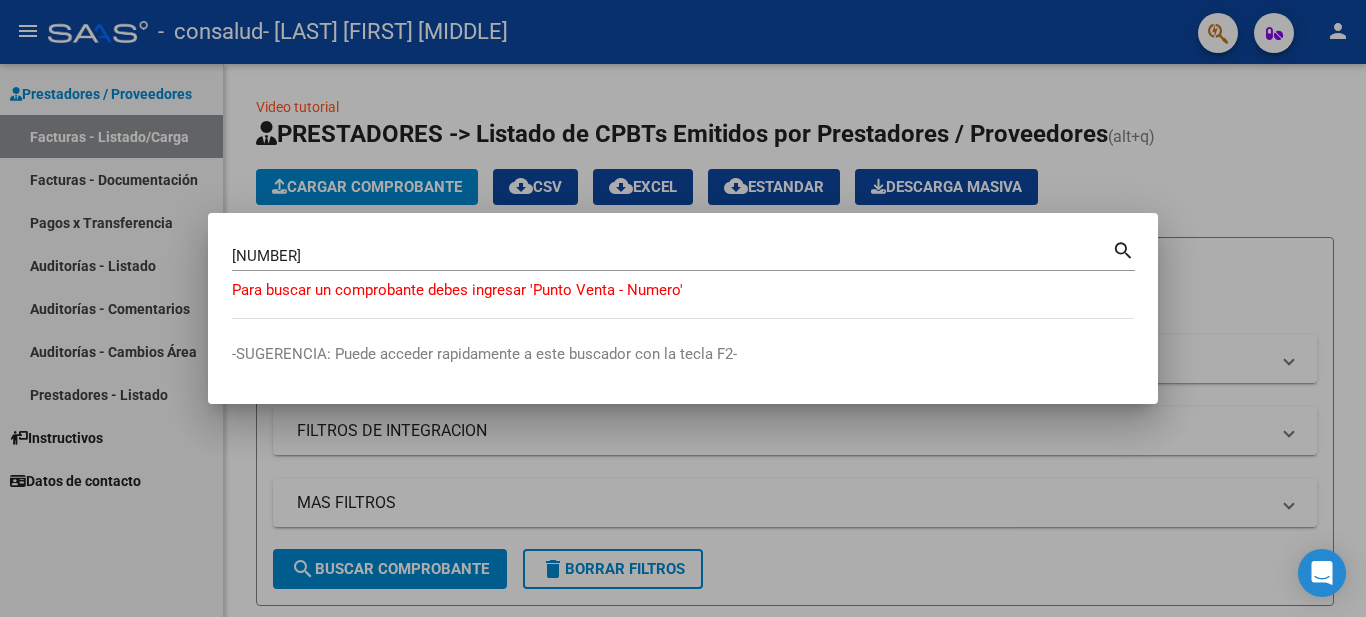 click at bounding box center (683, 308) 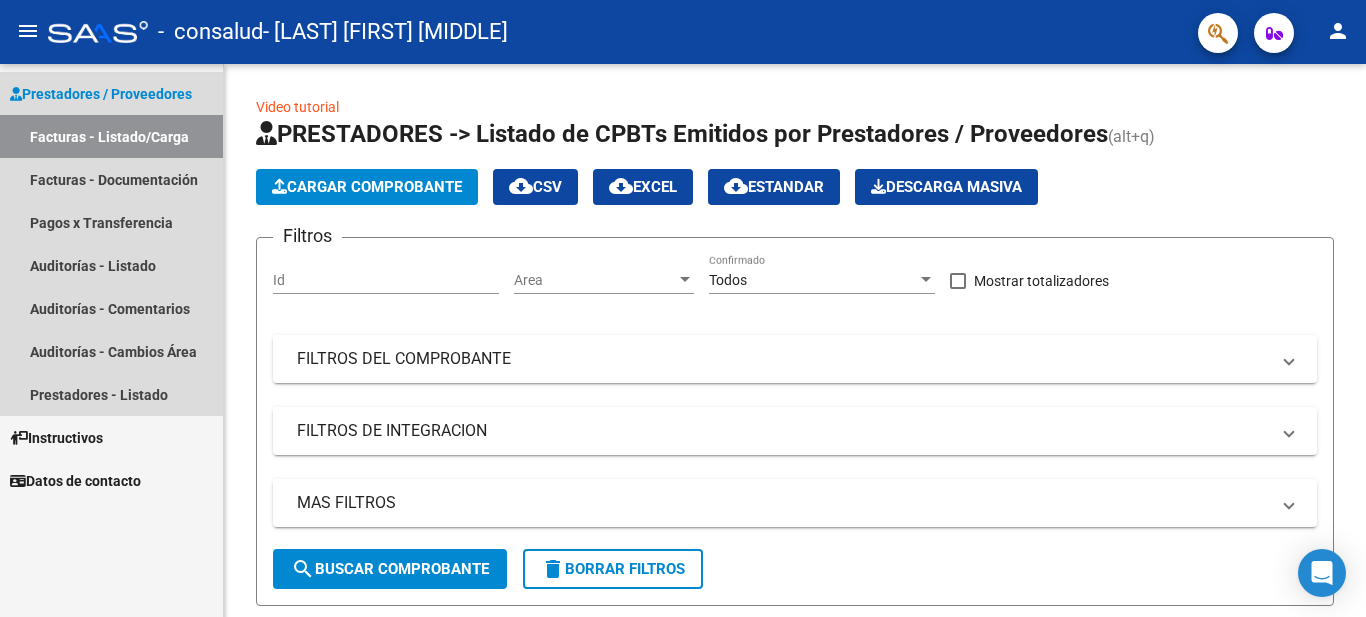 click on "Facturas - Listado/Carga" at bounding box center (111, 136) 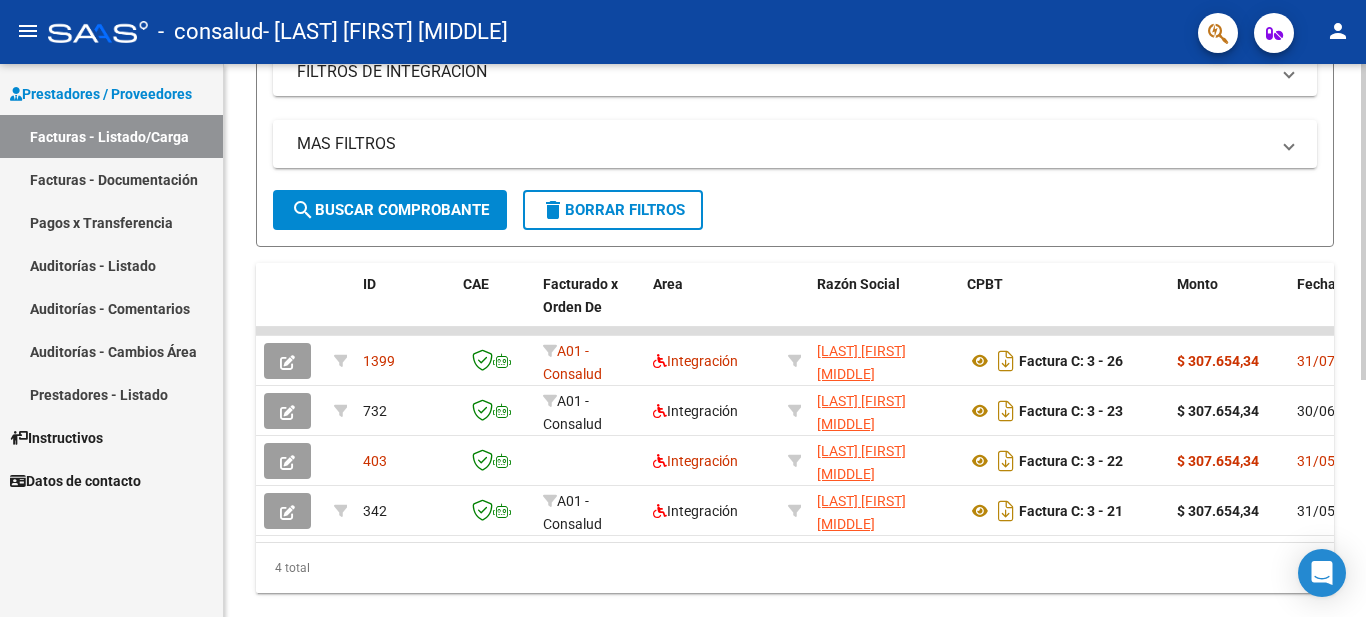scroll, scrollTop: 362, scrollLeft: 0, axis: vertical 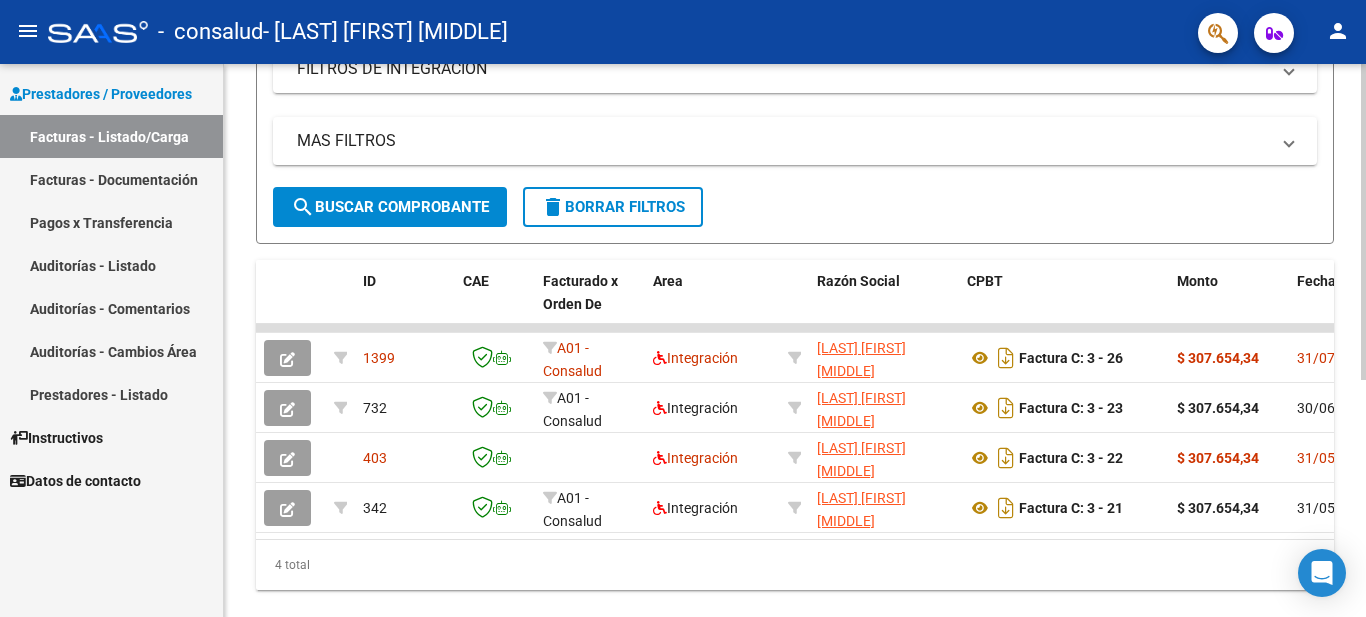 click 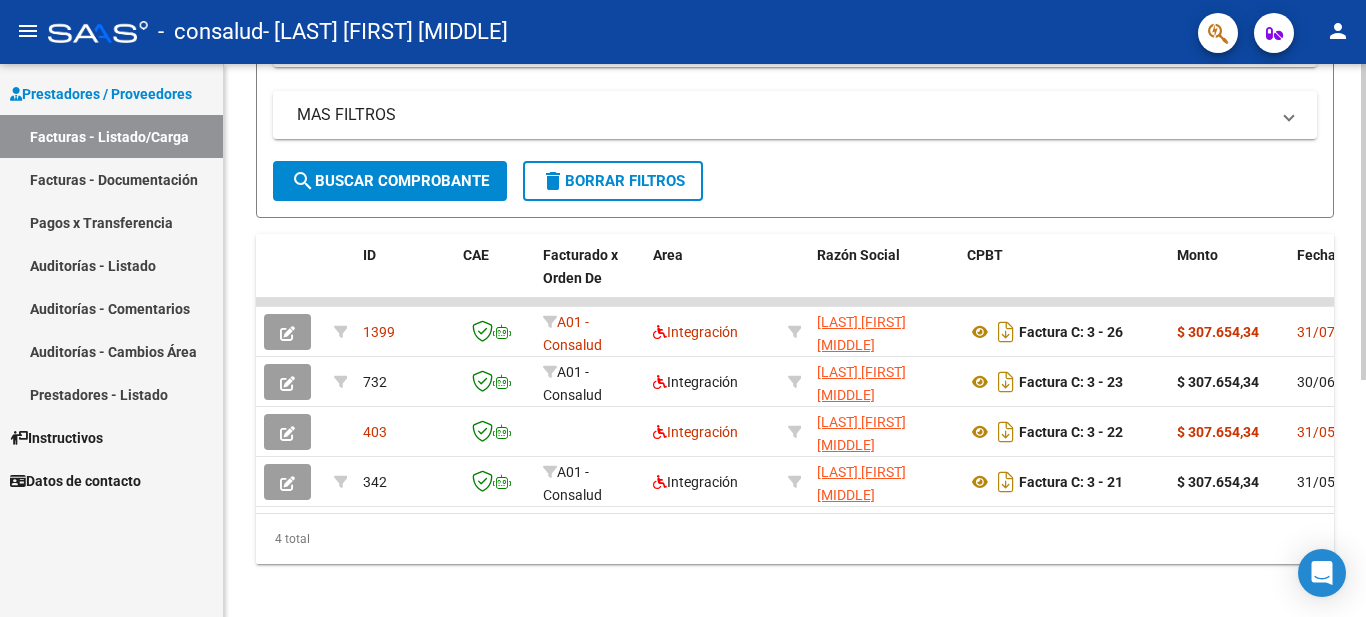 scroll, scrollTop: 407, scrollLeft: 0, axis: vertical 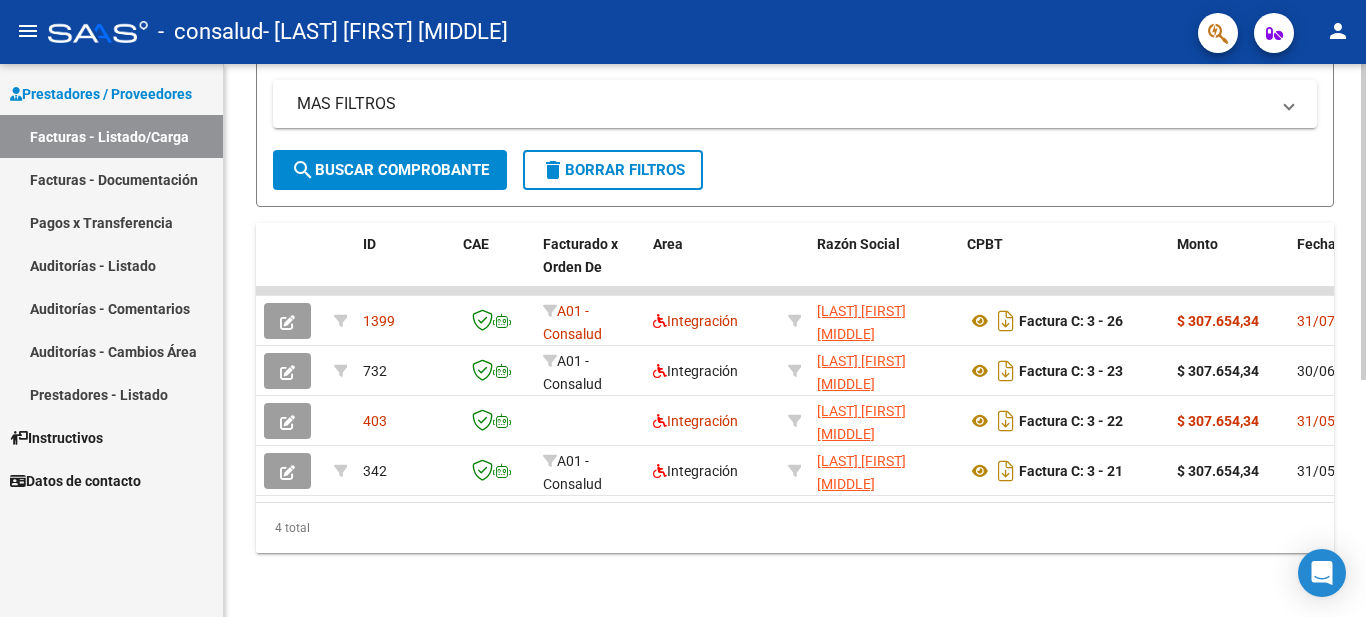 click 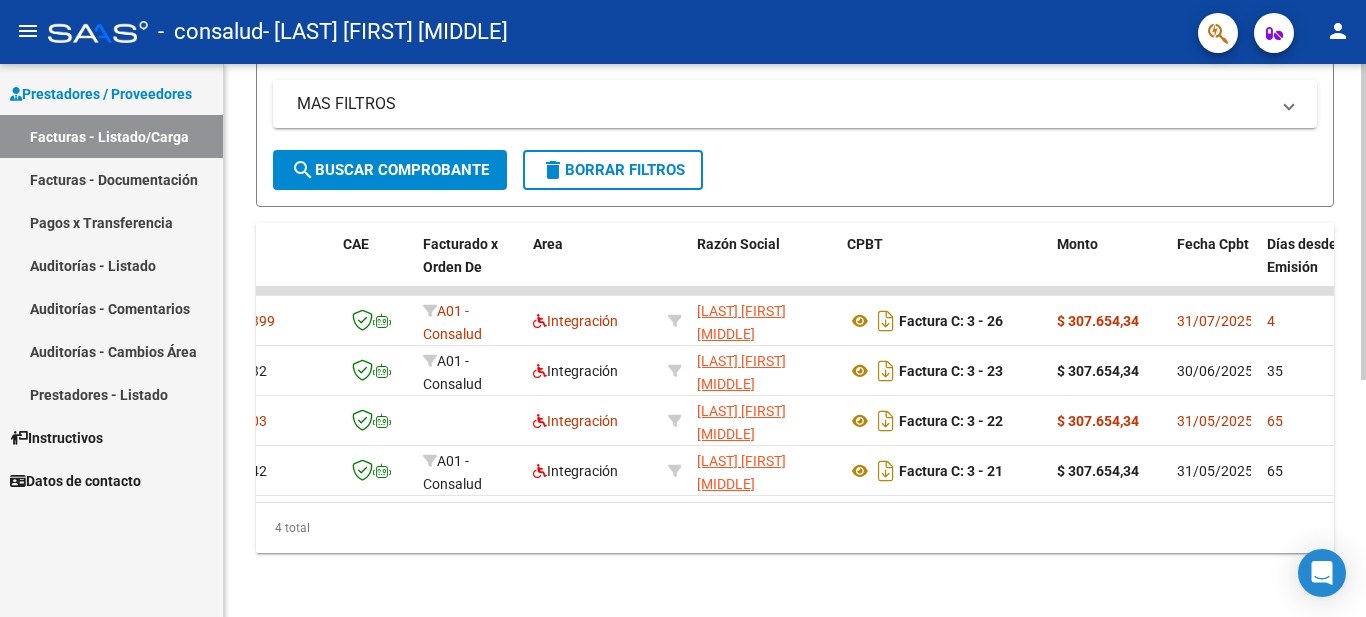 scroll, scrollTop: 0, scrollLeft: 427, axis: horizontal 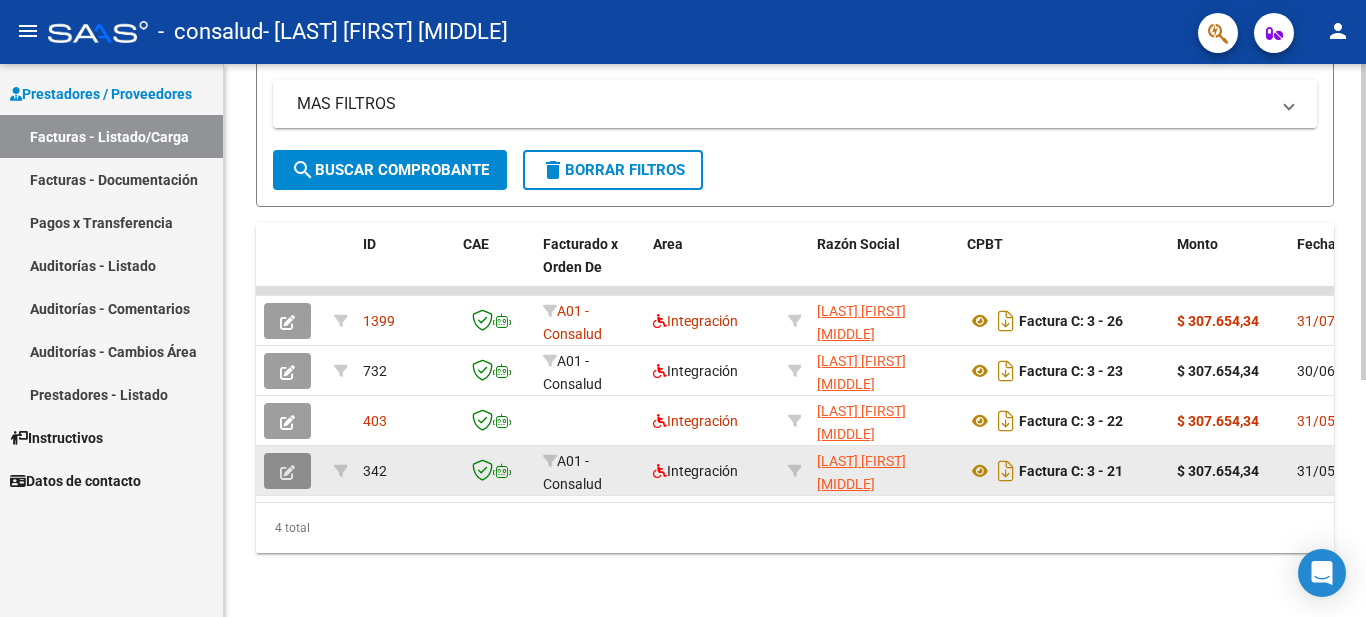 click 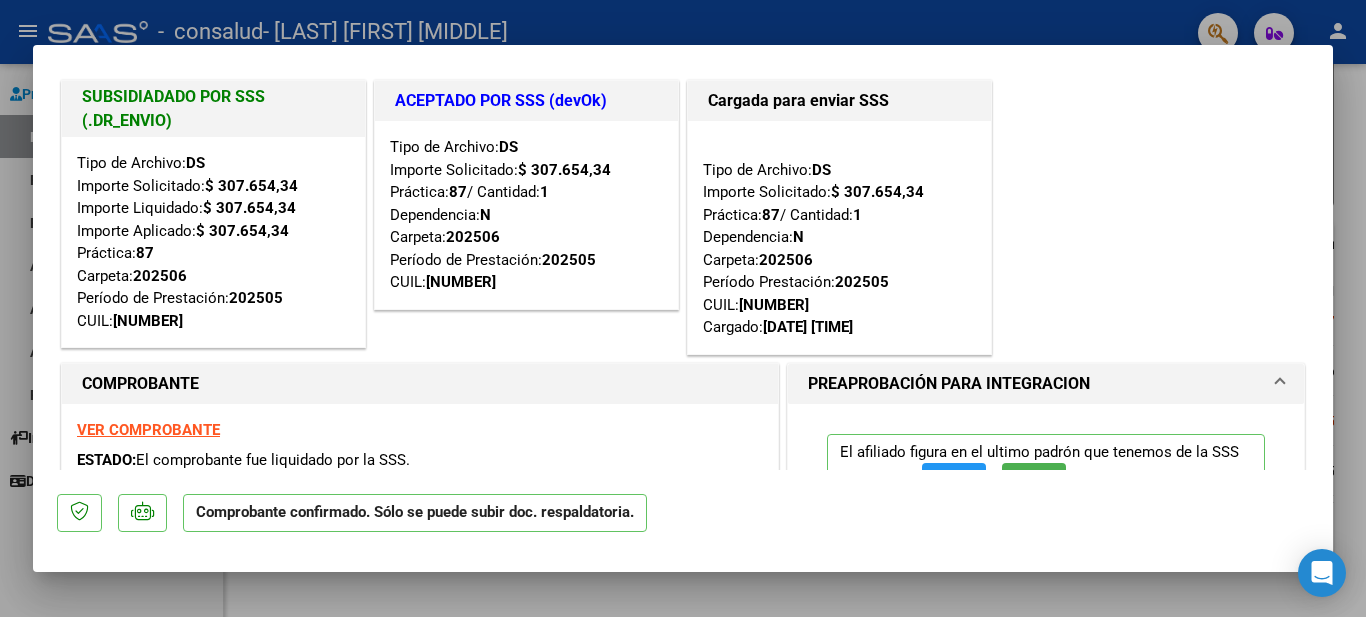 scroll, scrollTop: 0, scrollLeft: 0, axis: both 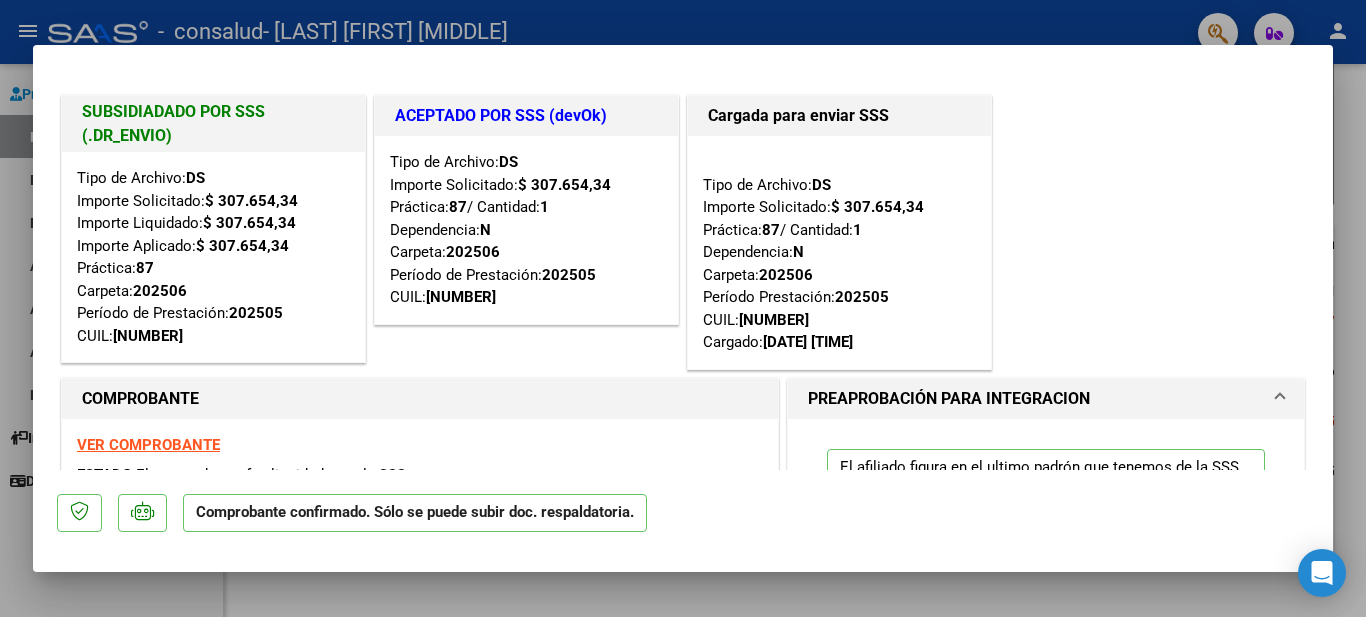 click at bounding box center [683, 308] 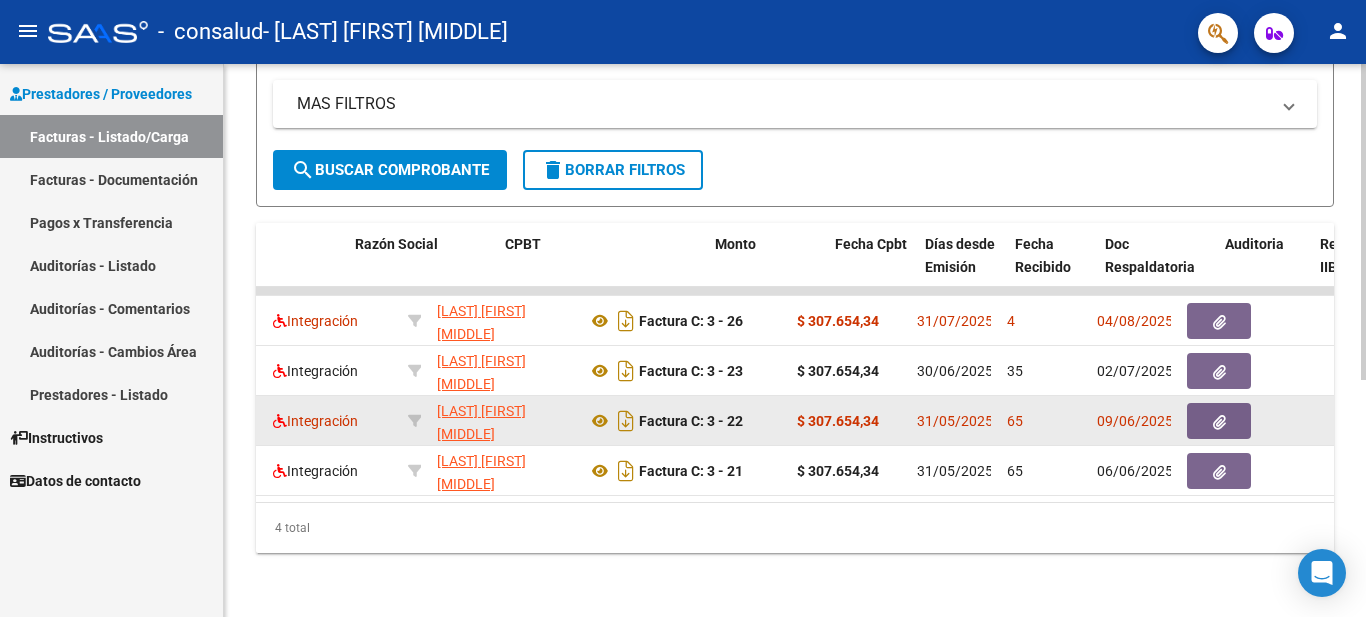 scroll, scrollTop: 0, scrollLeft: 480, axis: horizontal 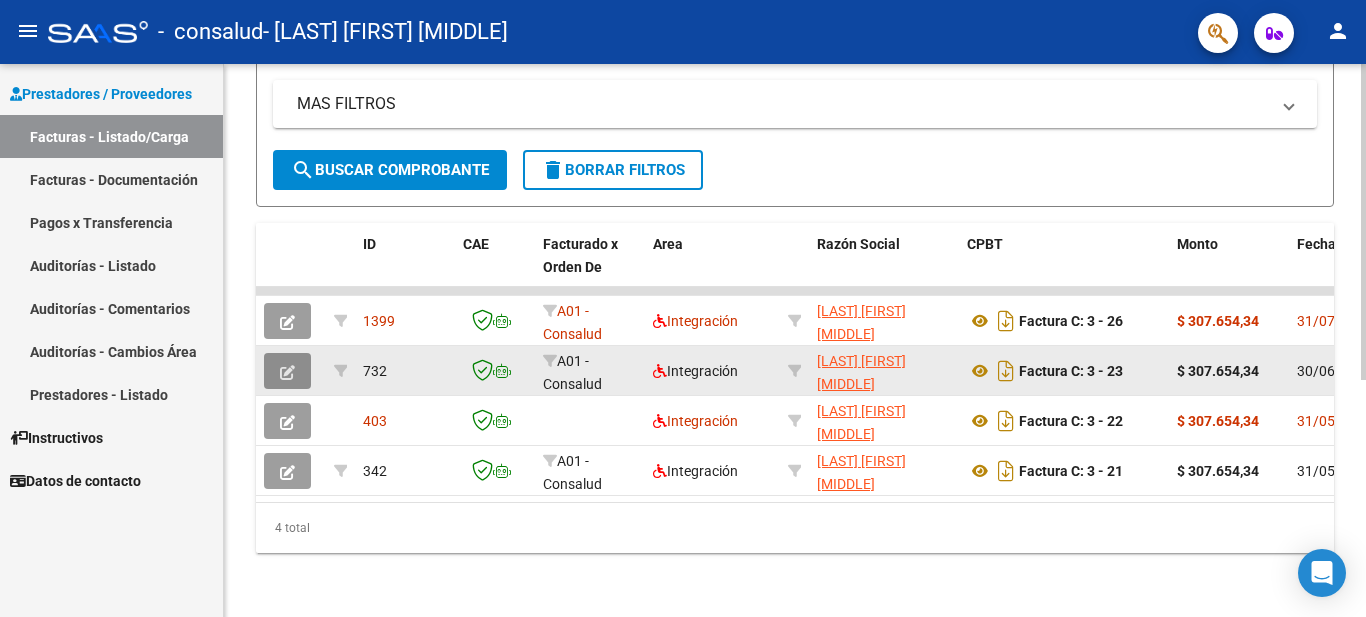 click 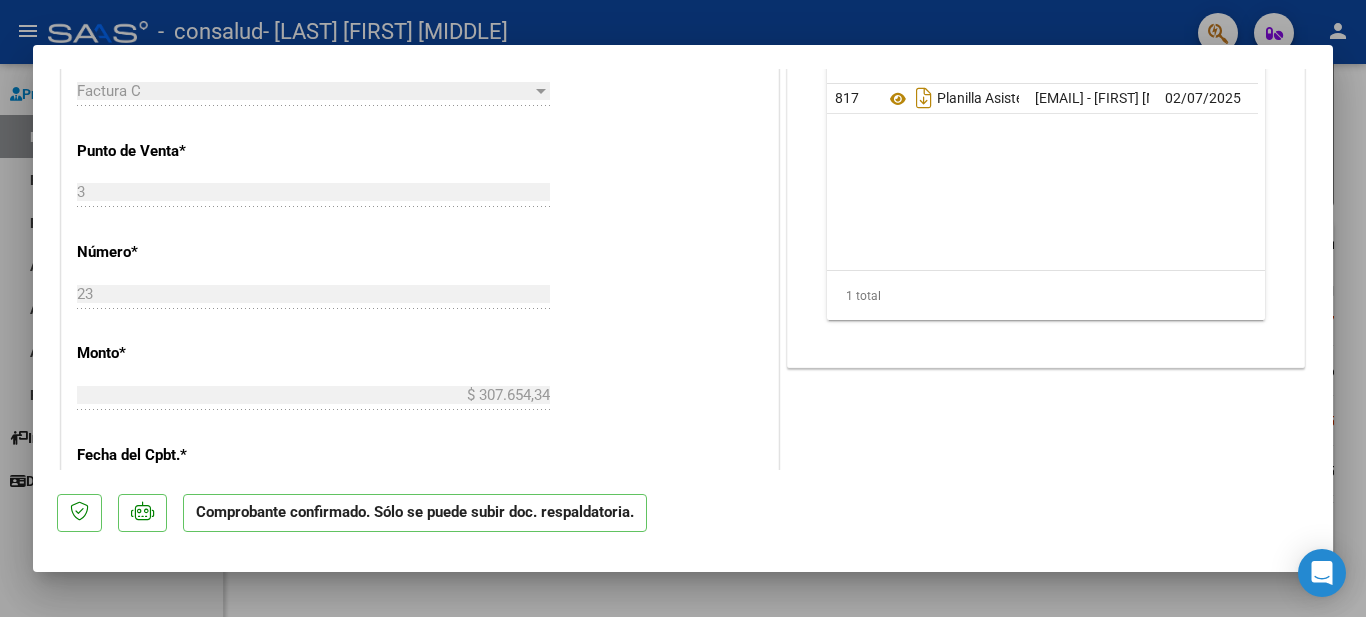 scroll, scrollTop: 1048, scrollLeft: 0, axis: vertical 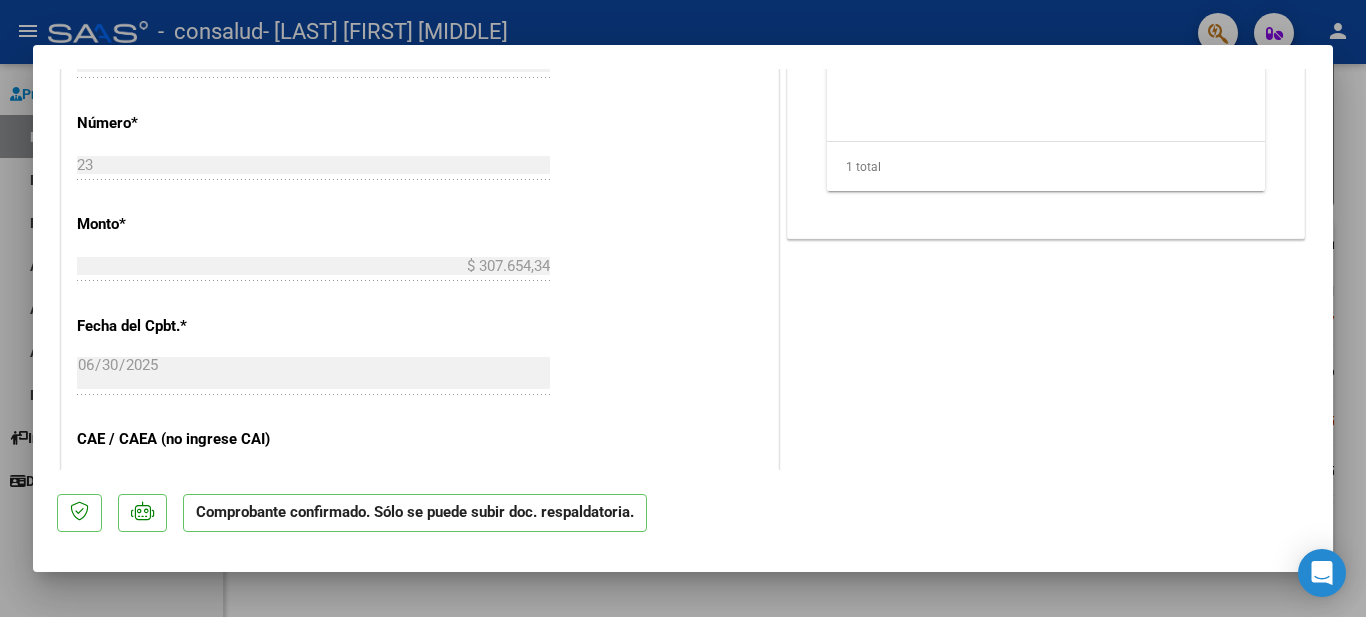 click at bounding box center (683, 308) 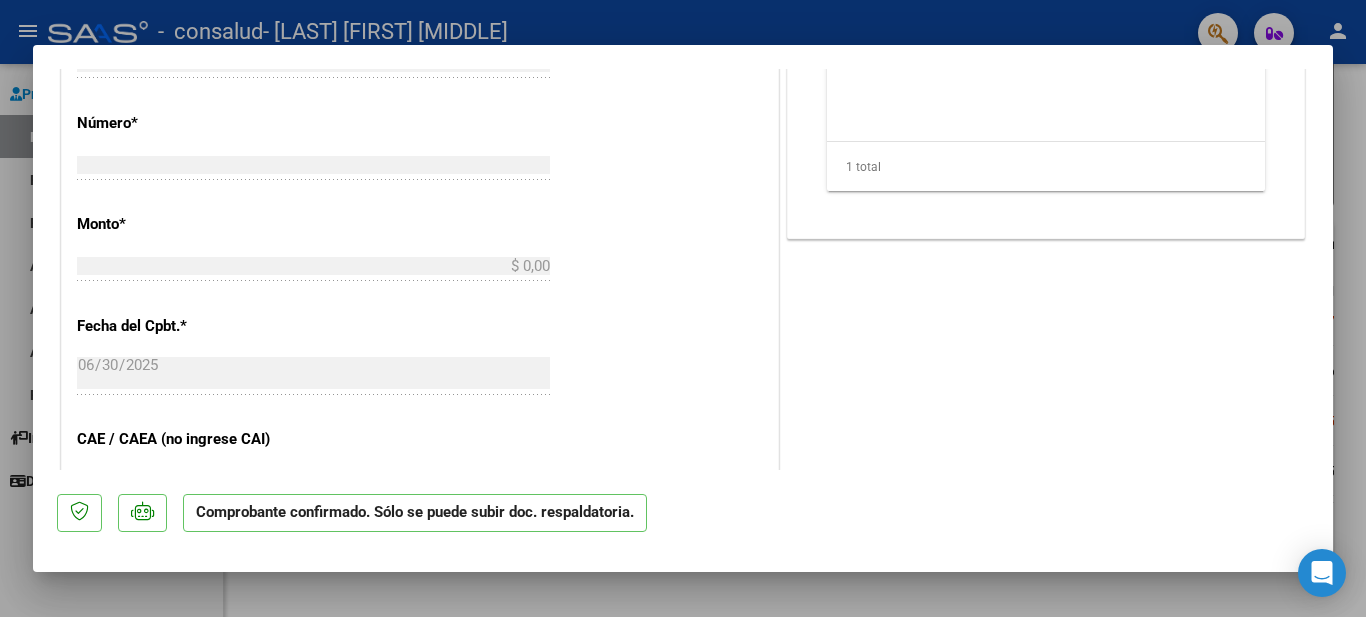 type 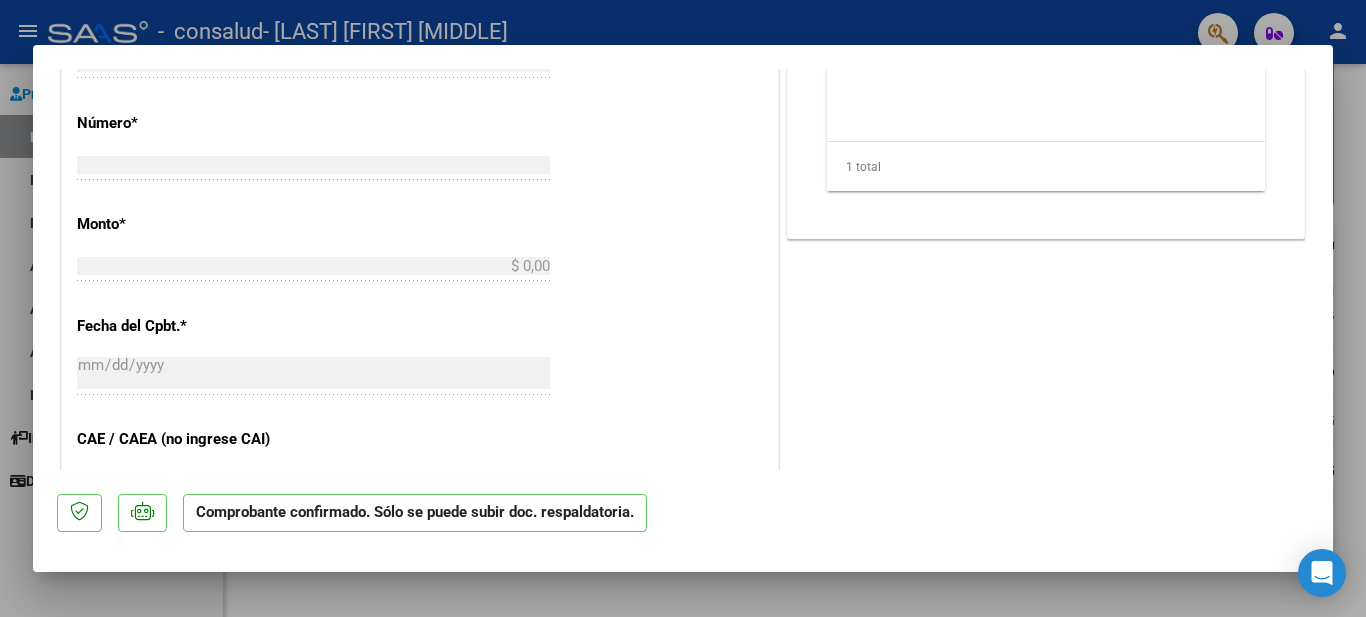 scroll, scrollTop: 822, scrollLeft: 0, axis: vertical 